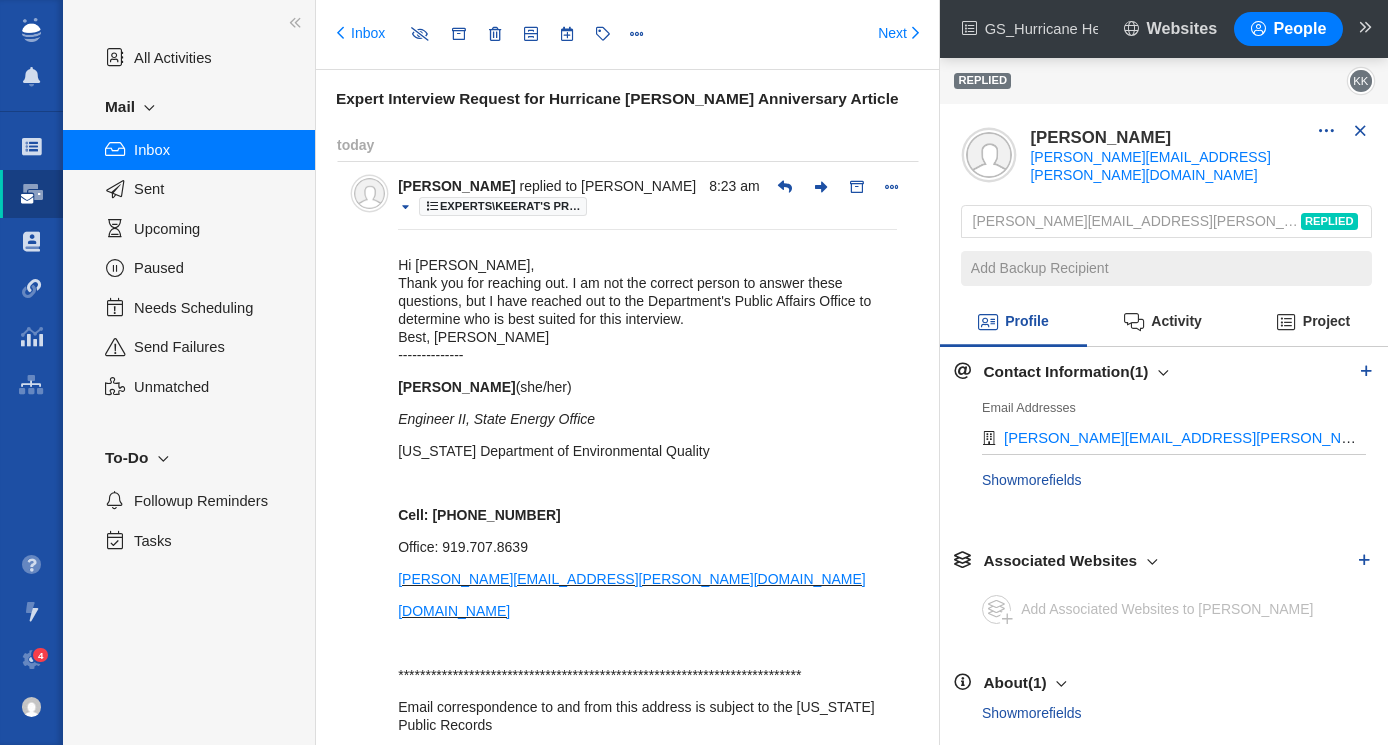 scroll, scrollTop: 0, scrollLeft: 0, axis: both 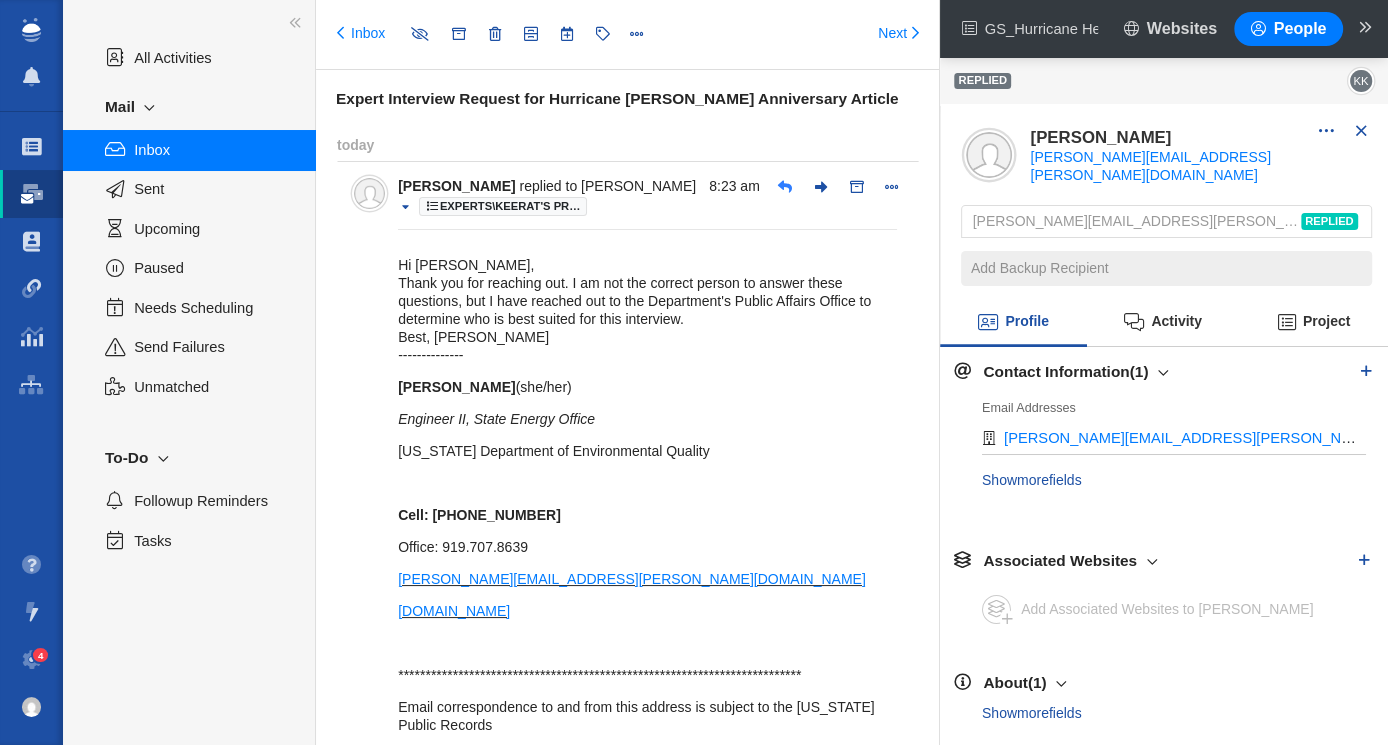 click at bounding box center [785, 187] 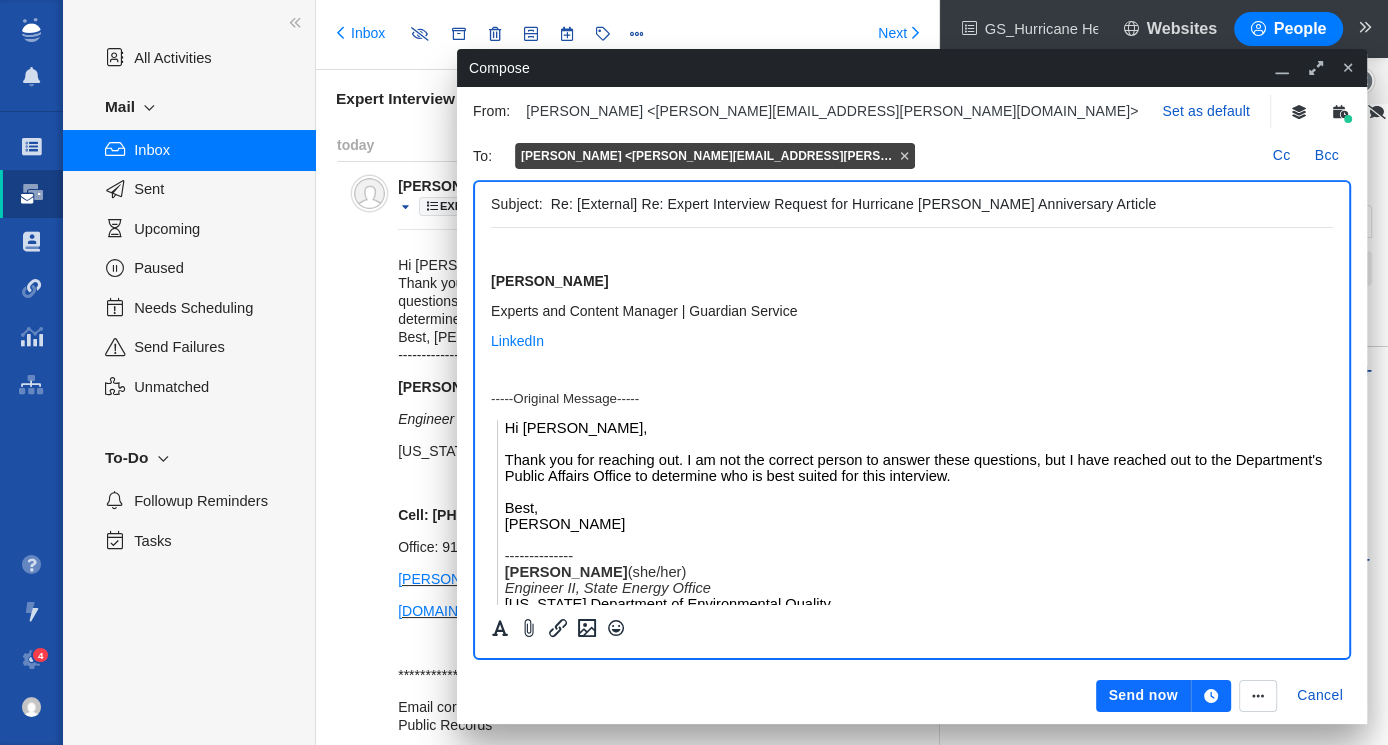 scroll, scrollTop: 0, scrollLeft: 0, axis: both 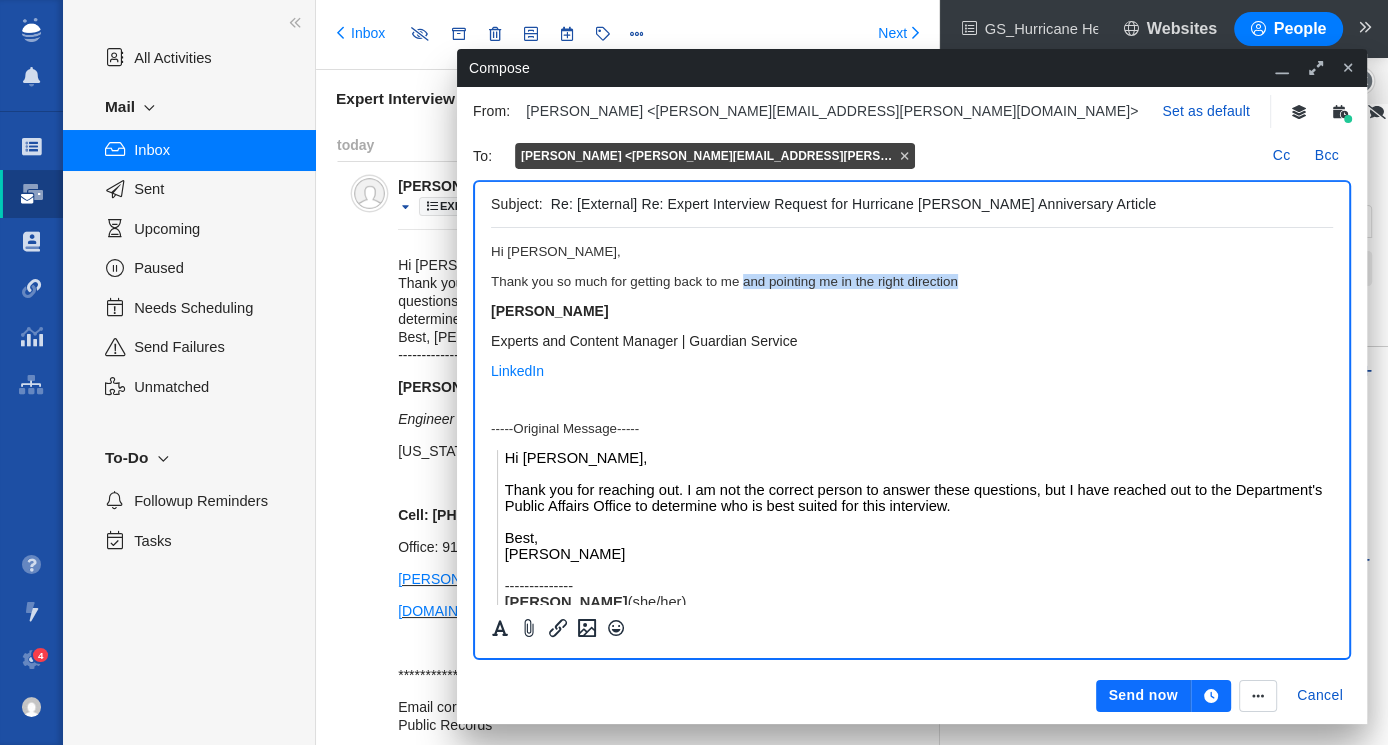 drag, startPoint x: 965, startPoint y: 281, endPoint x: 741, endPoint y: 288, distance: 224.10934 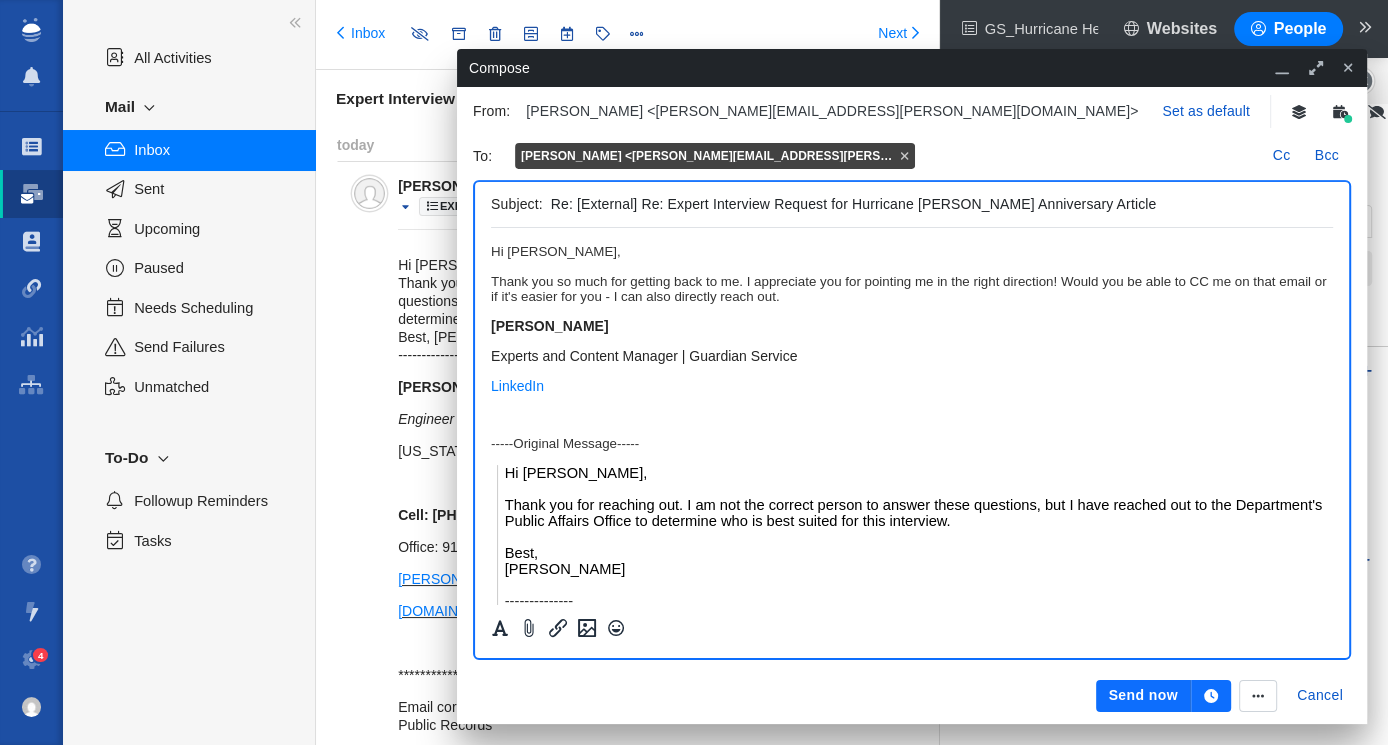 click on "Hi [PERSON_NAME],  Thank you so much for getting back to me. I appreciate you for pointing me in the right direction! Would you be able to CC me on that email or if it's easier for you - I can also directly reach out." at bounding box center (912, 274) 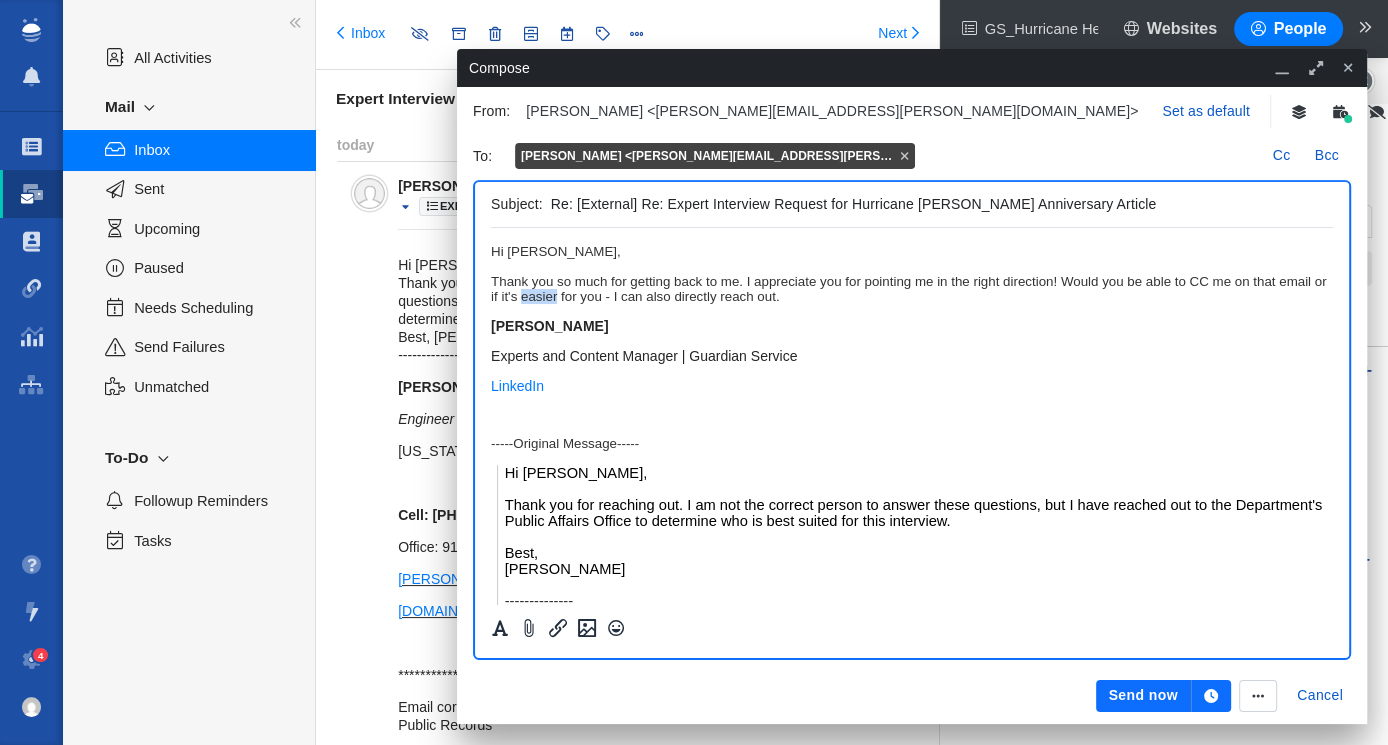 click on "Hi [PERSON_NAME],  Thank you so much for getting back to me. I appreciate you for pointing me in the right direction! Would you be able to CC me on that email or if it's easier for you - I can also directly reach out." at bounding box center [912, 274] 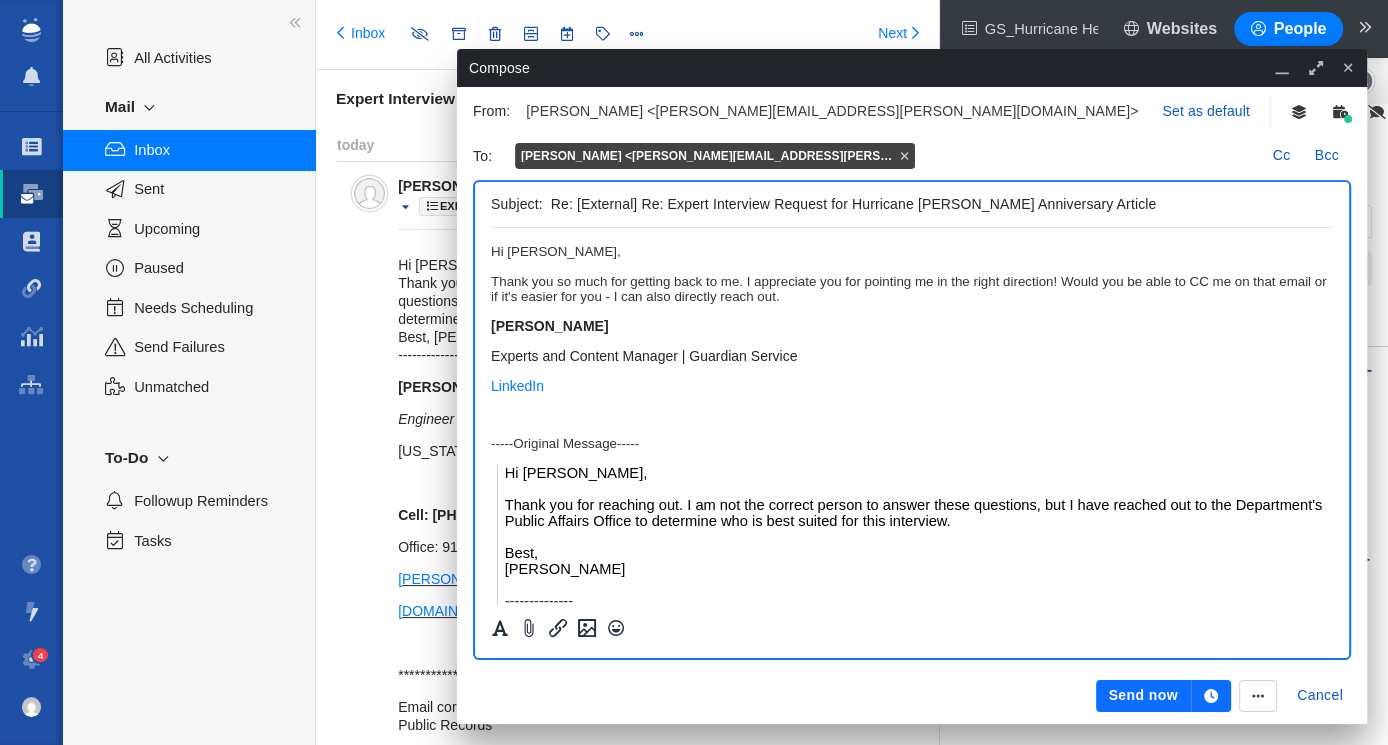 click on "Hi [PERSON_NAME],  Thank you so much for getting back to me. I appreciate you for pointing me in the right direction! Would you be able to CC me on that email or if it's easier for you - I can also directly reach out." at bounding box center (912, 274) 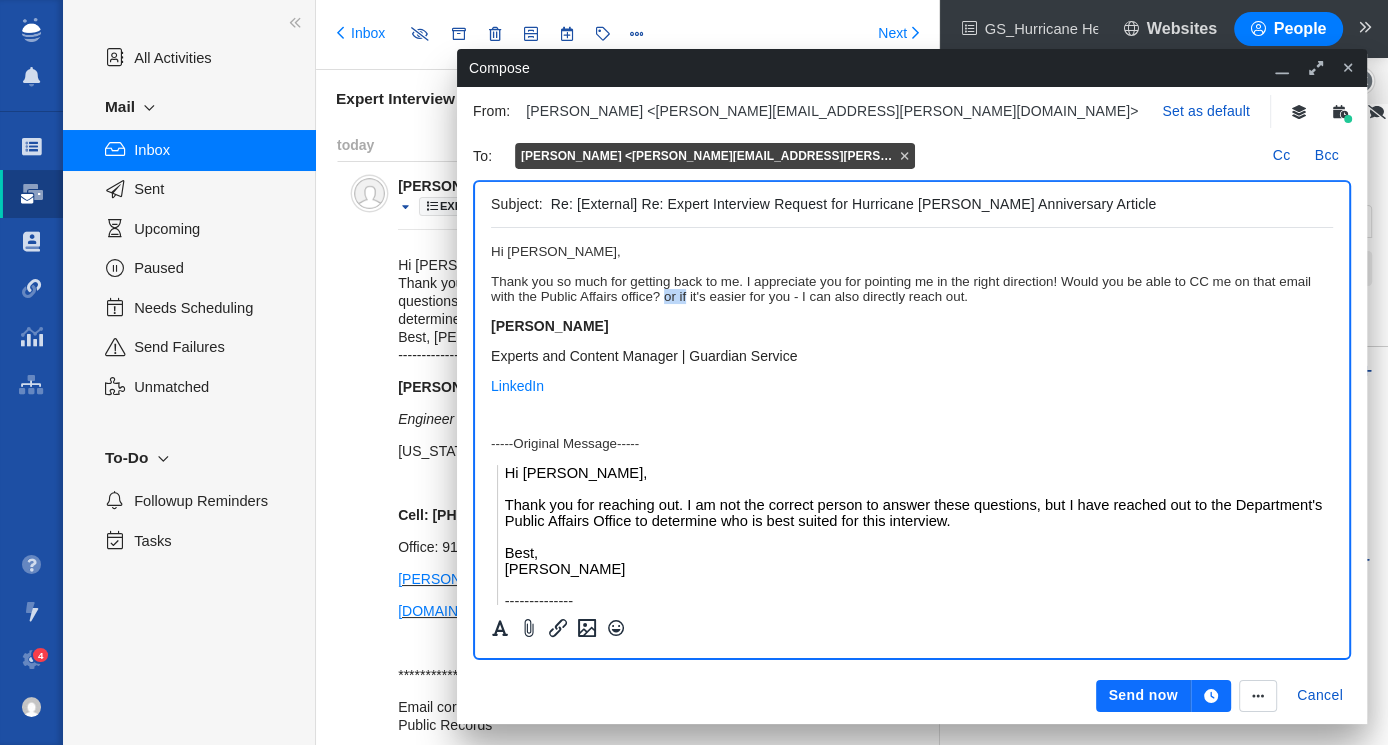 drag, startPoint x: 688, startPoint y: 302, endPoint x: 666, endPoint y: 302, distance: 22 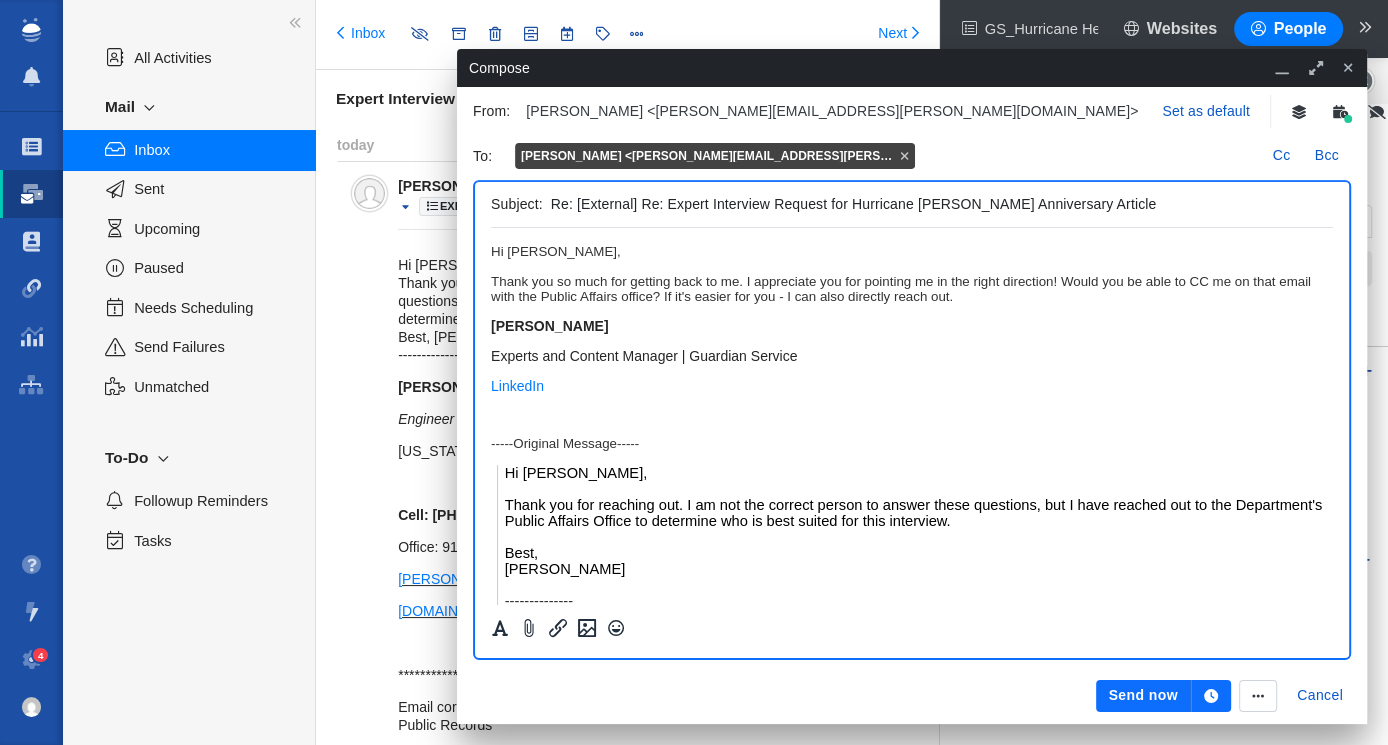 click on "Hi [PERSON_NAME],  Thank you so much for getting back to me. I appreciate you for pointing me in the right direction! Would you be able to CC me on that email with the Public Affairs office? If it's easier for you - I can also directly reach out." at bounding box center [912, 274] 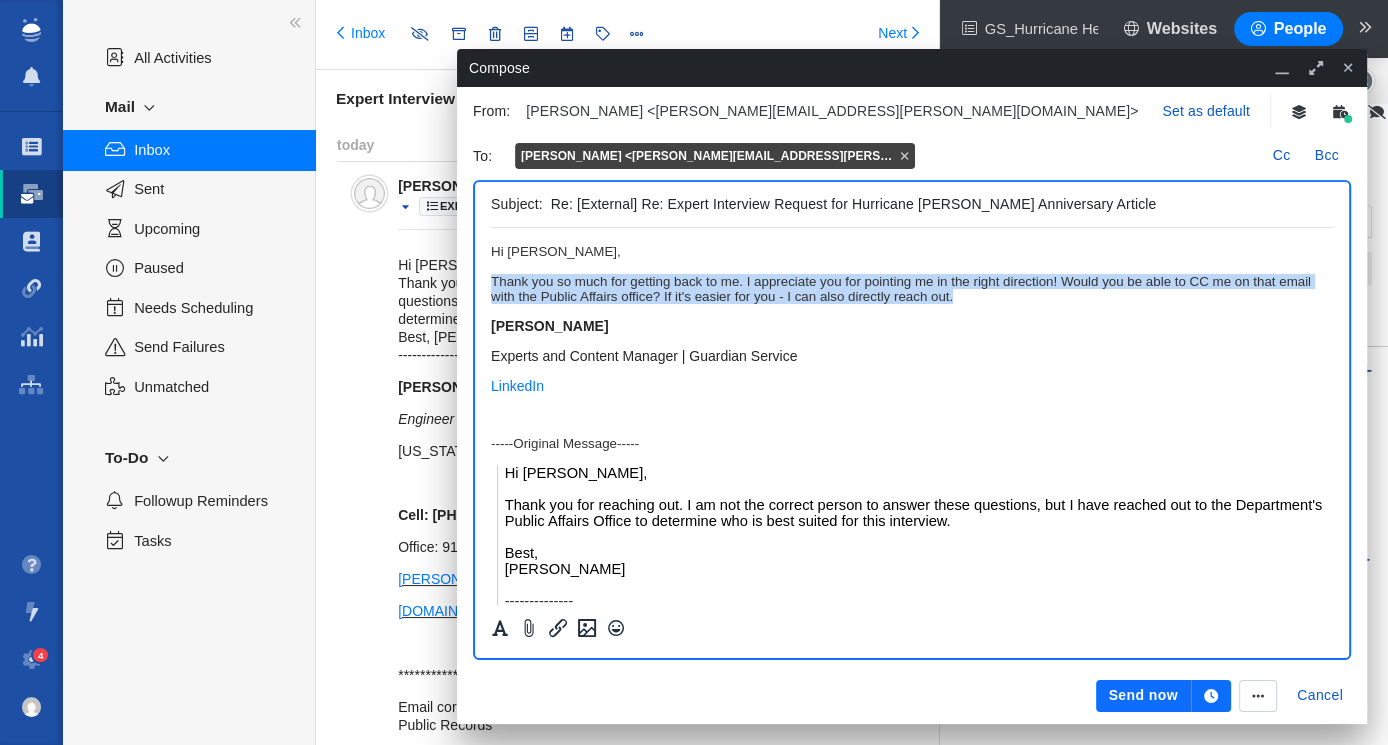 drag, startPoint x: 955, startPoint y: 298, endPoint x: 488, endPoint y: 289, distance: 467.08673 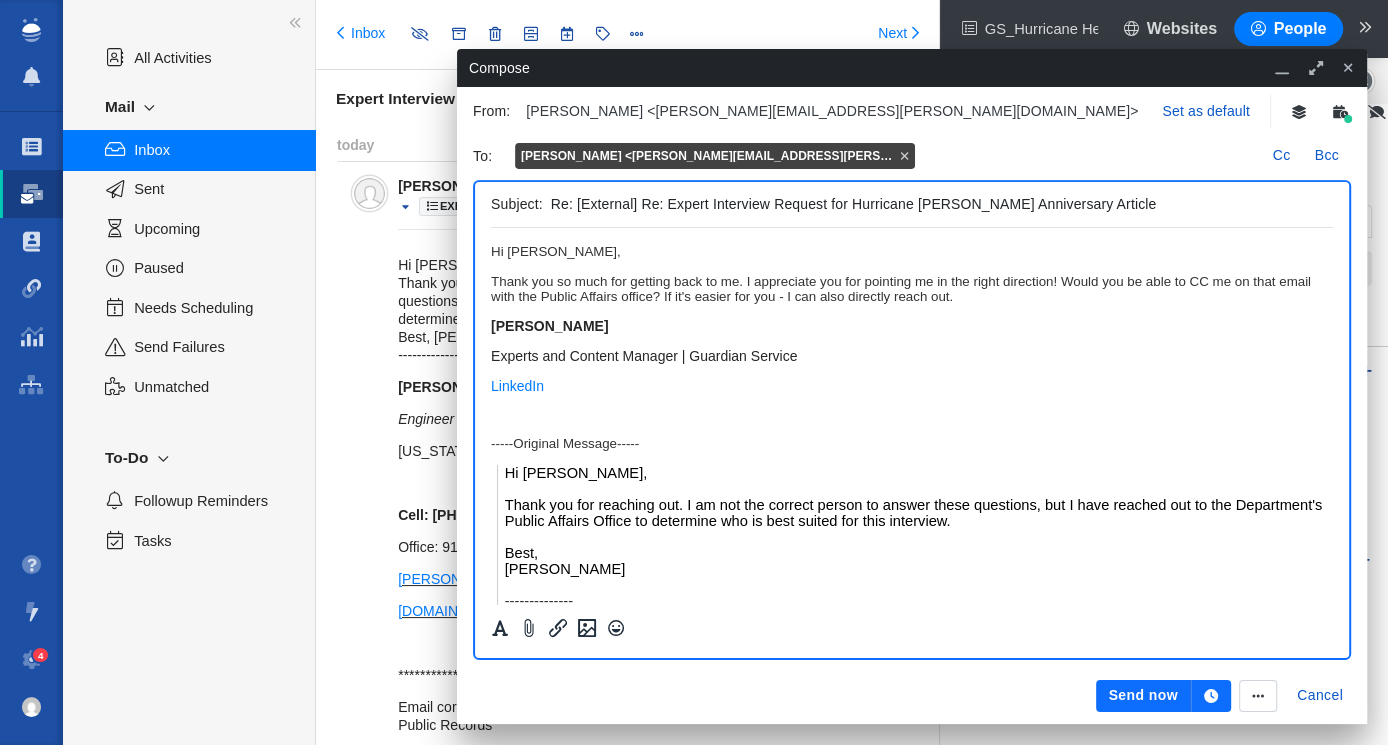 click on "Hi [PERSON_NAME],  Thank you so much for getting back to me. I appreciate you for pointing me in the right direction! Would you be able to CC me on that email with the Public Affairs office? If it's easier for you - I can also directly reach out." at bounding box center (912, 274) 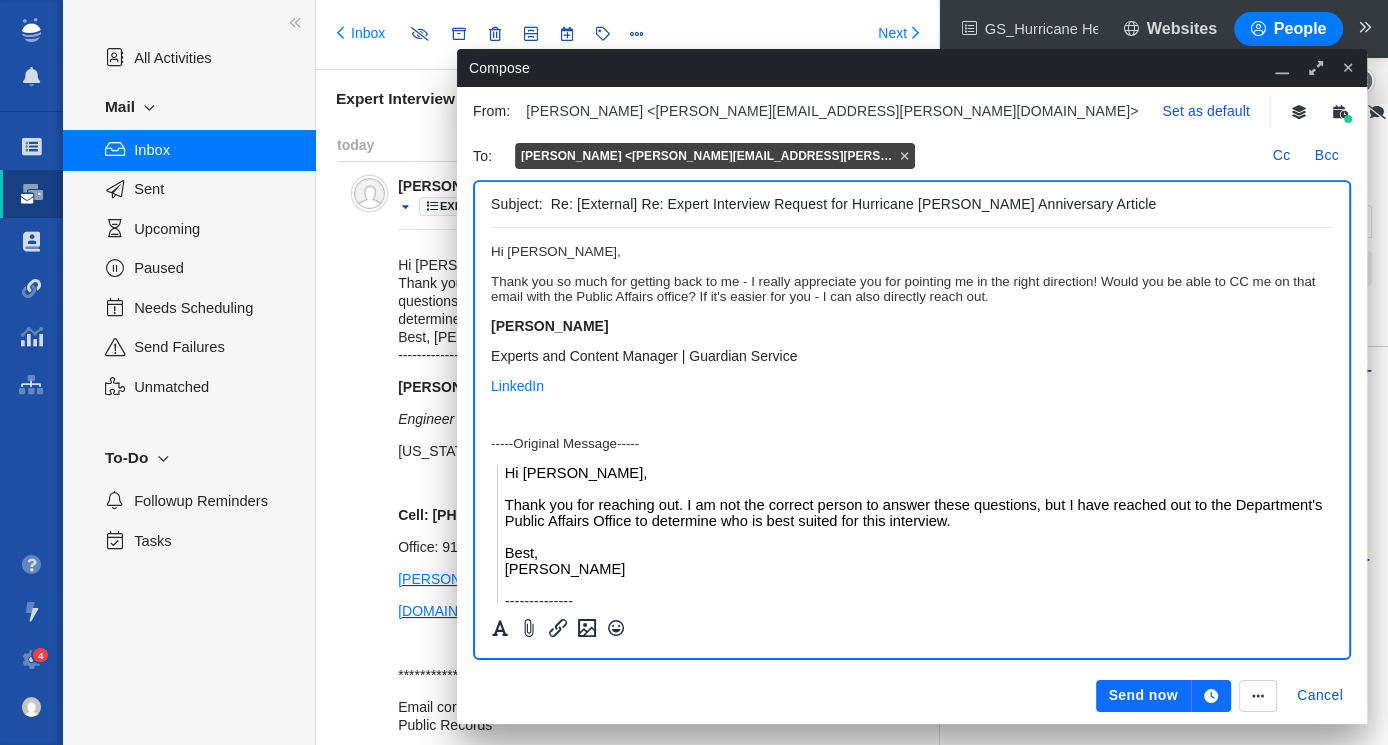 click on "Hi [PERSON_NAME],  Thank you so much for getting back to me - I really appreciate you for pointing me in the right direction! Would you be able to CC me on that email with the Public Affairs office? If it's easier for you - I can also directly reach out." at bounding box center (912, 274) 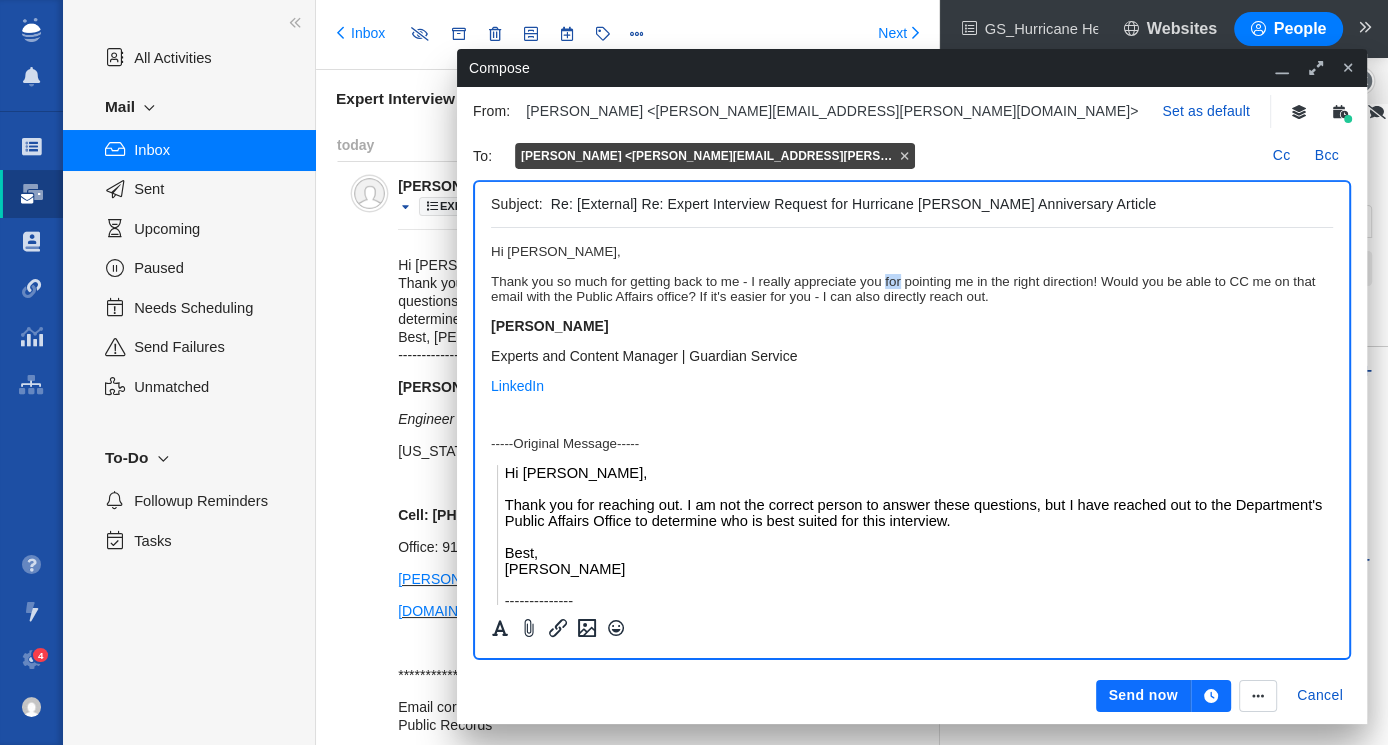 click on "Hi [PERSON_NAME],  Thank you so much for getting back to me - I really appreciate you for pointing me in the right direction! Would you be able to CC me on that email with the Public Affairs office? If it's easier for you - I can also directly reach out." at bounding box center (912, 274) 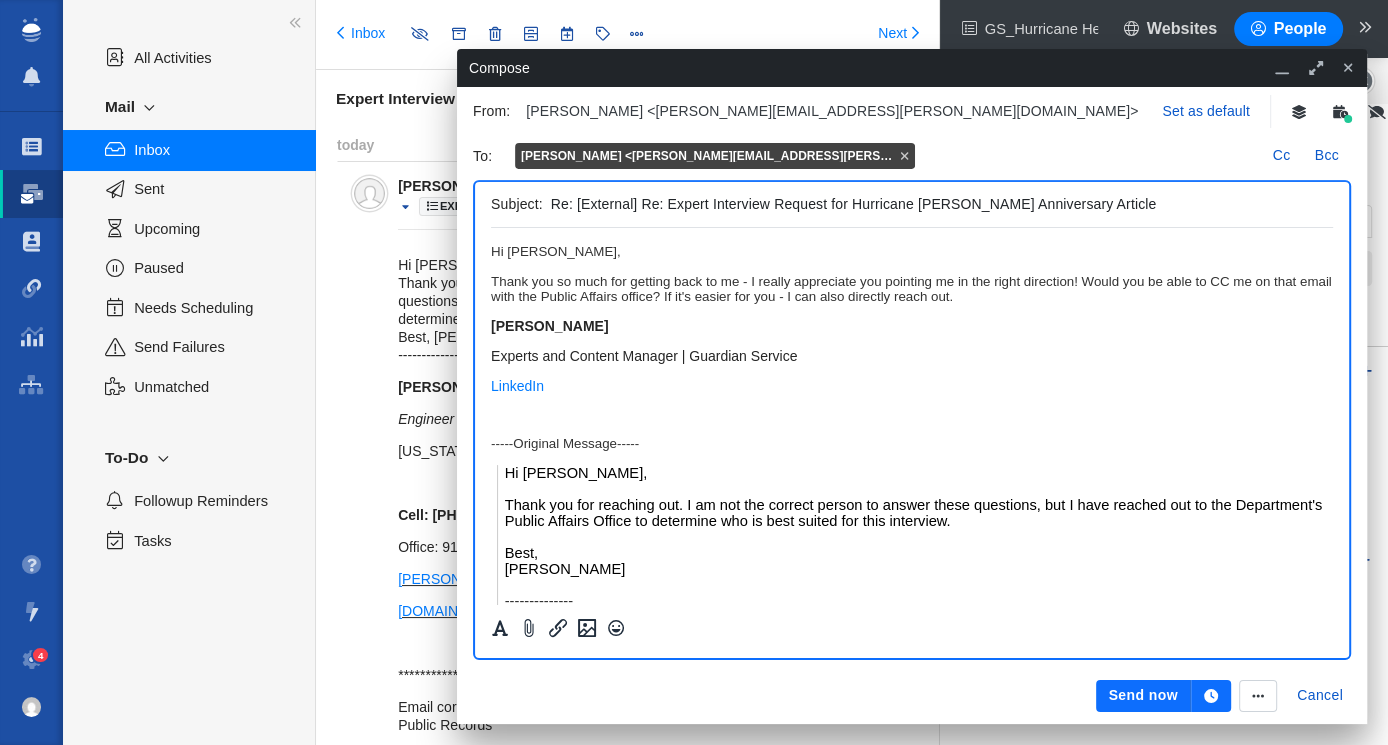 click on "Hi [PERSON_NAME],  Thank you so much for getting back to me - I really appreciate you pointing me in the right direction! Would you be able to CC me on that email with the Public Affairs office? If it's easier for you - I can also directly reach out." at bounding box center (912, 274) 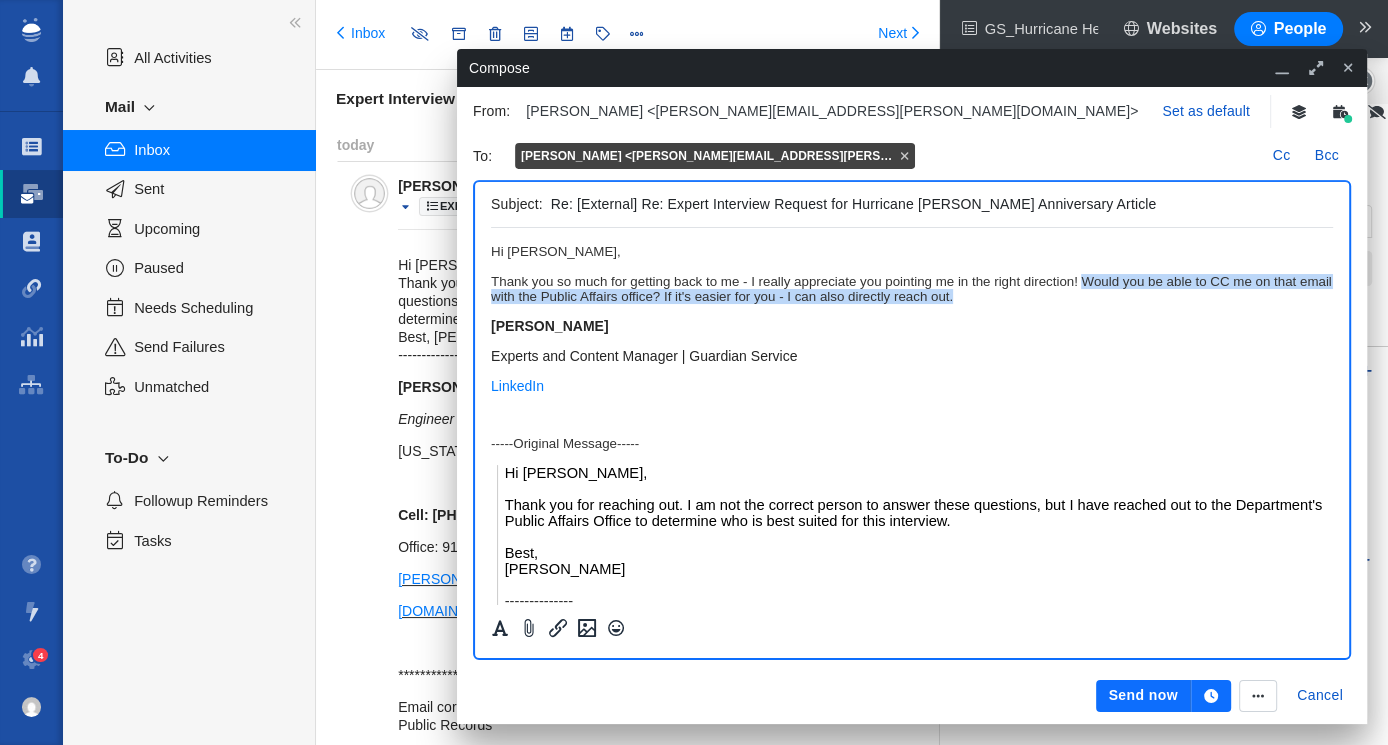 drag, startPoint x: 1087, startPoint y: 284, endPoint x: 1097, endPoint y: 294, distance: 14.142136 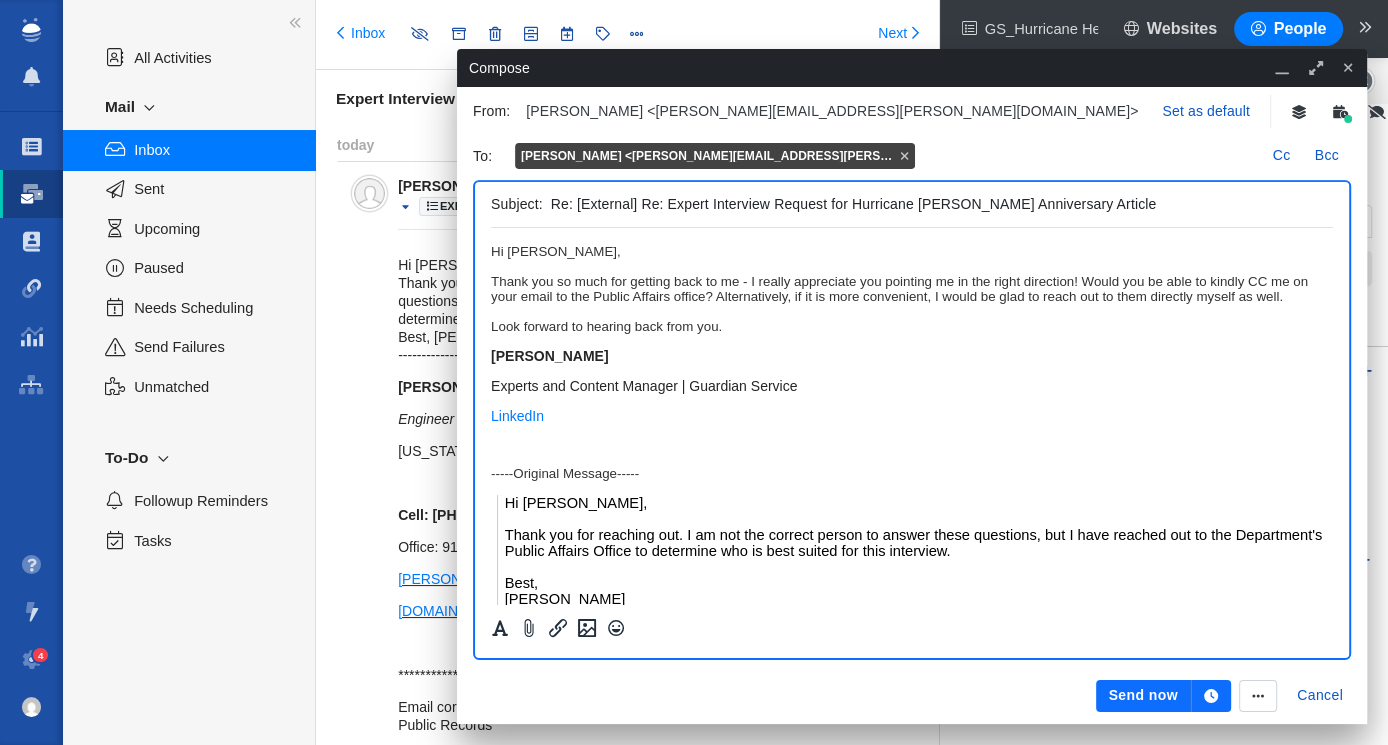 click on "Hi [PERSON_NAME],  Thank you so much for getting back to me - I really appreciate you pointing me in the right direction! Would you be able to kindly CC me on your email to the Public Affairs office? Alternatively, if it is more convenient, I would be glad to reach out to them directly myself as well.  Look forward to hearing back from you." at bounding box center [912, 289] 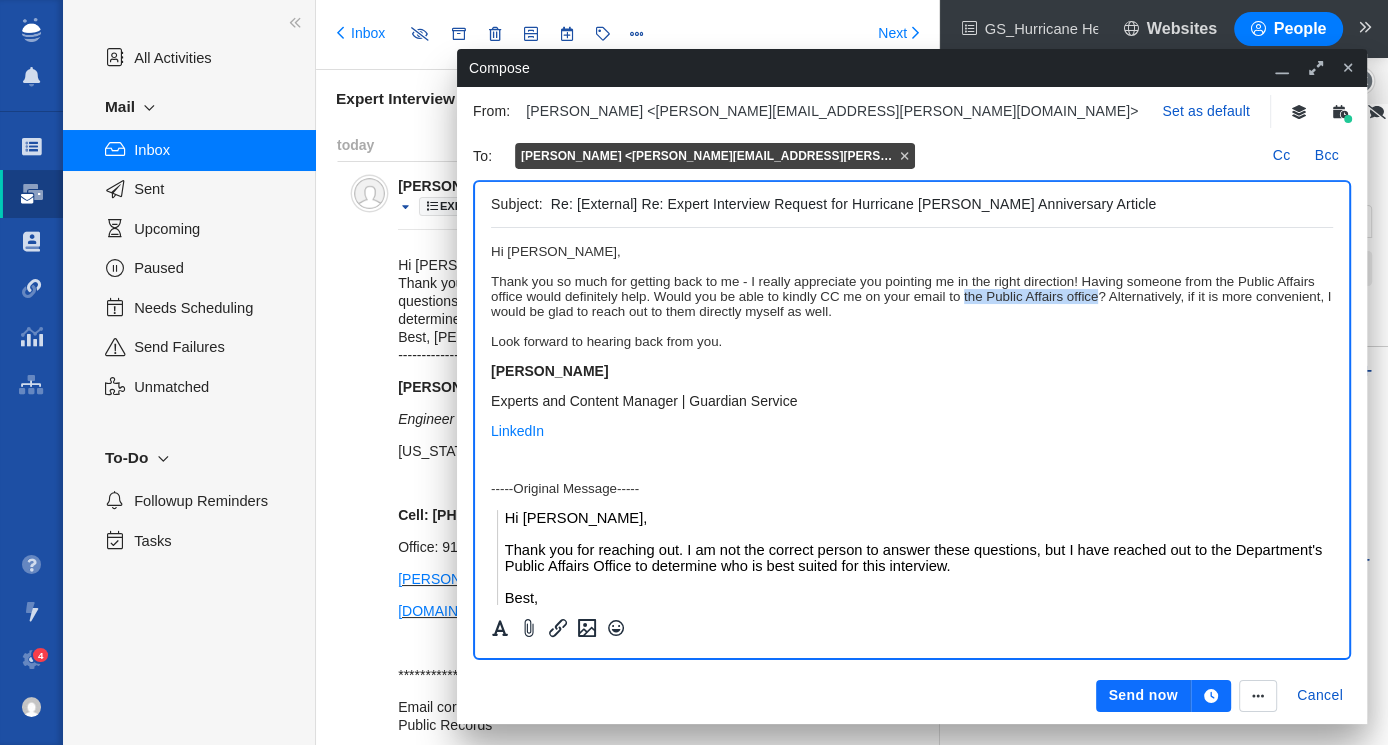 drag, startPoint x: 1099, startPoint y: 300, endPoint x: 964, endPoint y: 302, distance: 135.01482 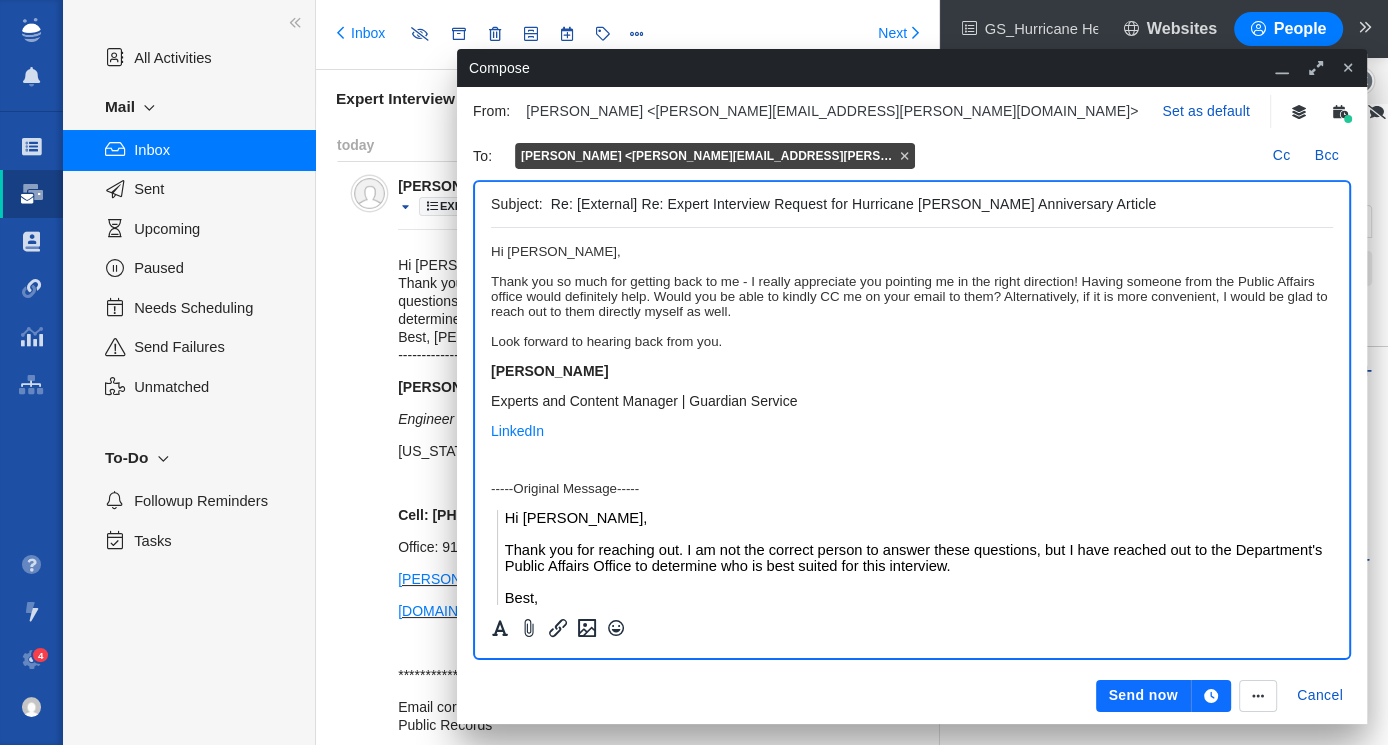 click on "Hi [PERSON_NAME],  Thank you so much for getting back to me - I really appreciate you pointing me in the right direction! Having someone from the Public Affairs office would definitely help. Would you be able to kindly CC me on your email to them? Alternatively, if it is more convenient, I would be glad to reach out to them directly myself as well.  Look forward to hearing back from you." at bounding box center [912, 296] 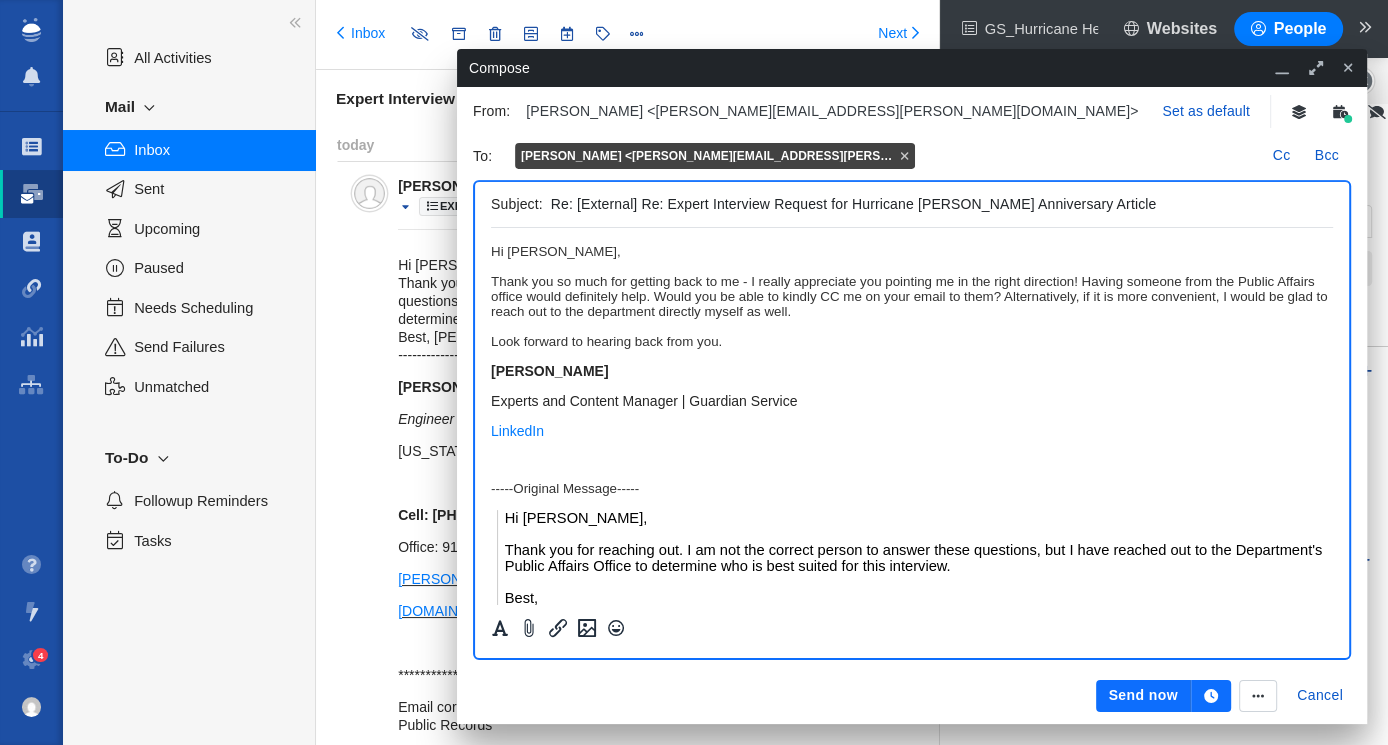 click on "[PERSON_NAME]" at bounding box center [912, 371] 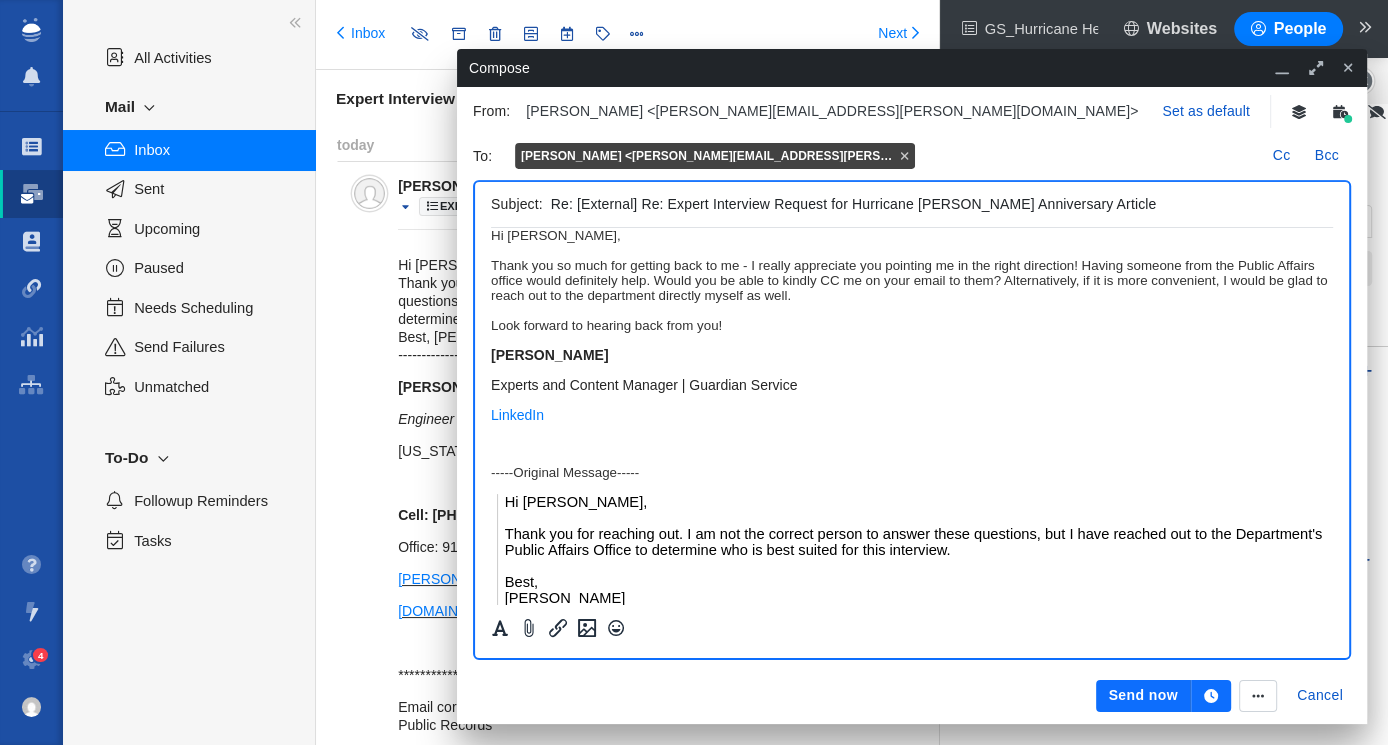scroll, scrollTop: 0, scrollLeft: 0, axis: both 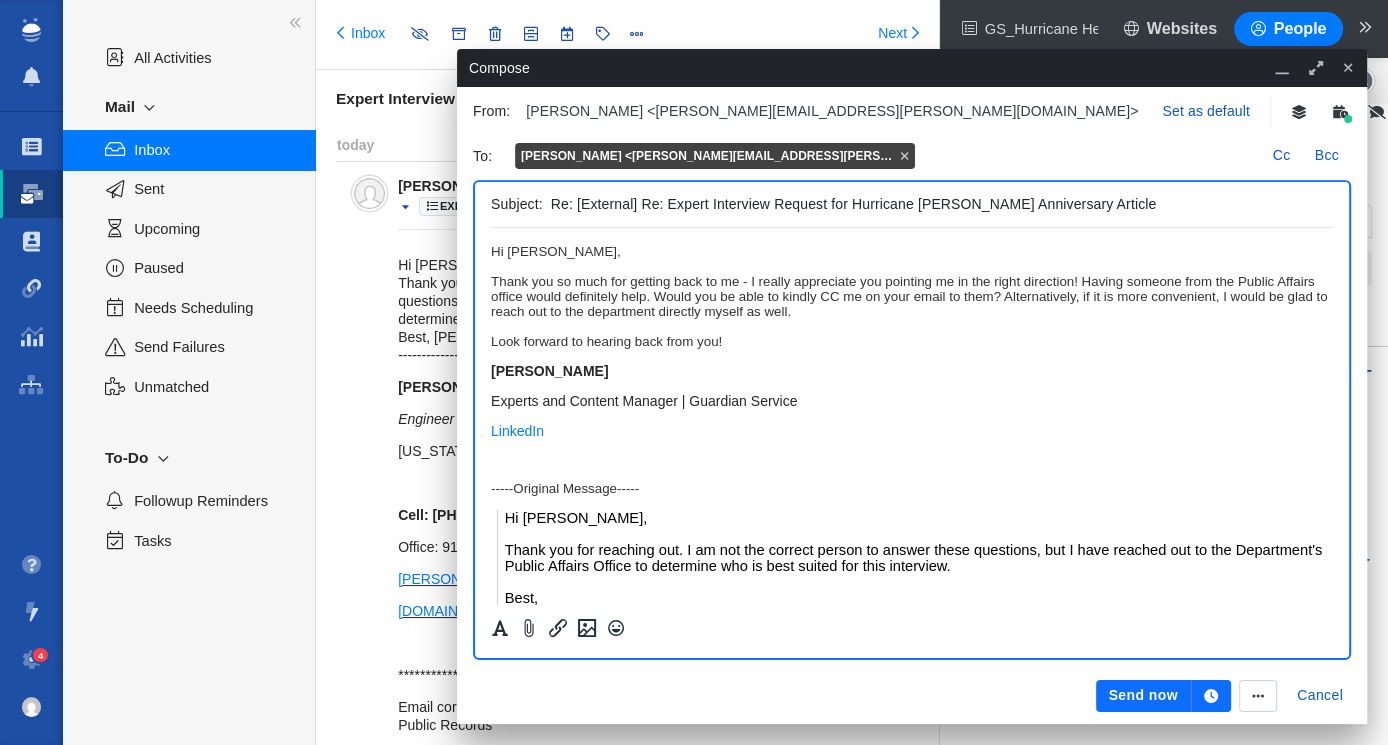 click on "Hi [PERSON_NAME],  Thank you so much for getting back to me - I really appreciate you pointing me in the right direction! Having someone from the Public Affairs office would definitely help. Would you be able to kindly CC me on your email to them? Alternatively, if it is more convenient, I would be glad to reach out to the department directly myself as well.  Look forward to hearing back from you!" at bounding box center [912, 296] 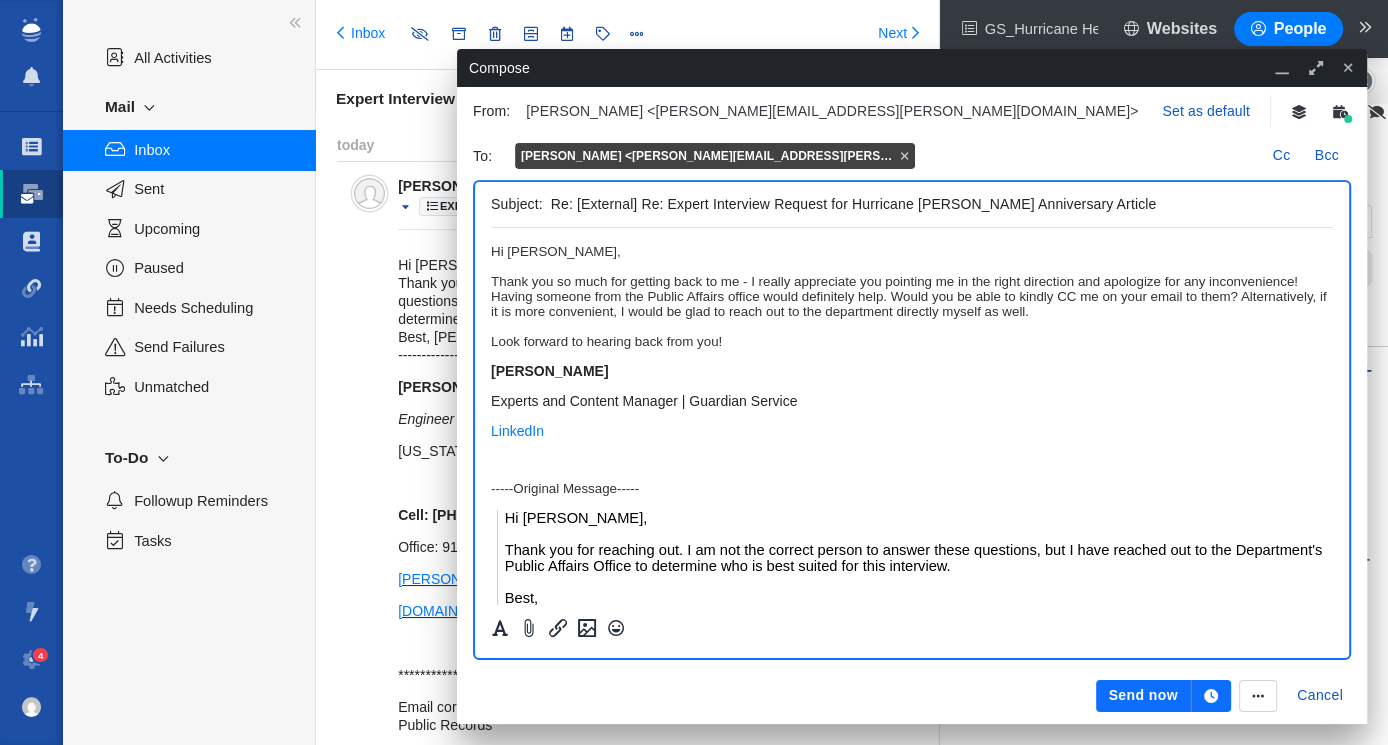 click on "Hi [PERSON_NAME],  Thank you so much for getting back to me - I really appreciate you pointing me in the right direction and apologize for any inconvenience! Having someone from the Public Affairs office would definitely help. Would you be able to kindly CC me on your email to them? Alternatively, if it is more convenient, I would be glad to reach out to the department directly myself as well.  Look forward to hearing back from you!" at bounding box center [912, 296] 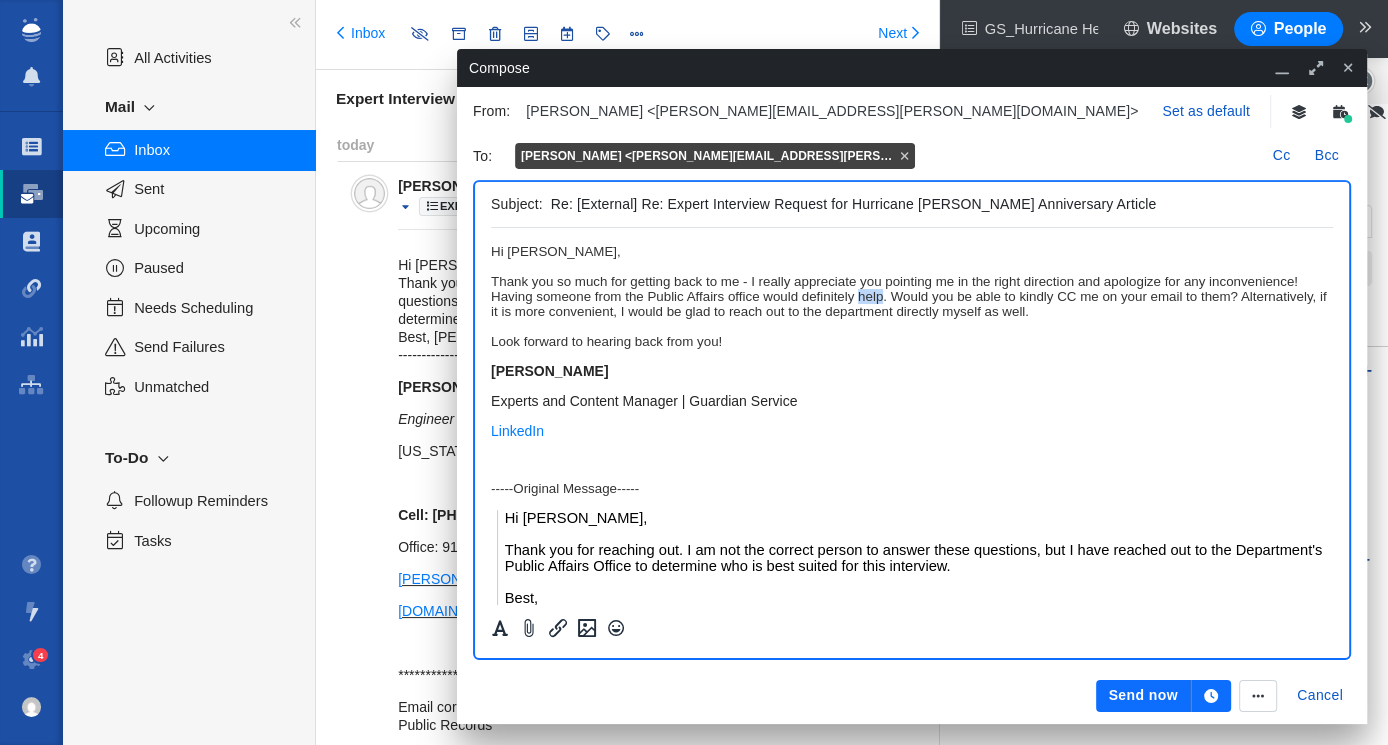 click on "Hi [PERSON_NAME],  Thank you so much for getting back to me - I really appreciate you pointing me in the right direction and apologize for any inconvenience! Having someone from the Public Affairs office would definitely help. Would you be able to kindly CC me on your email to them? Alternatively, if it is more convenient, I would be glad to reach out to the department directly myself as well.  Look forward to hearing back from you!" at bounding box center [912, 296] 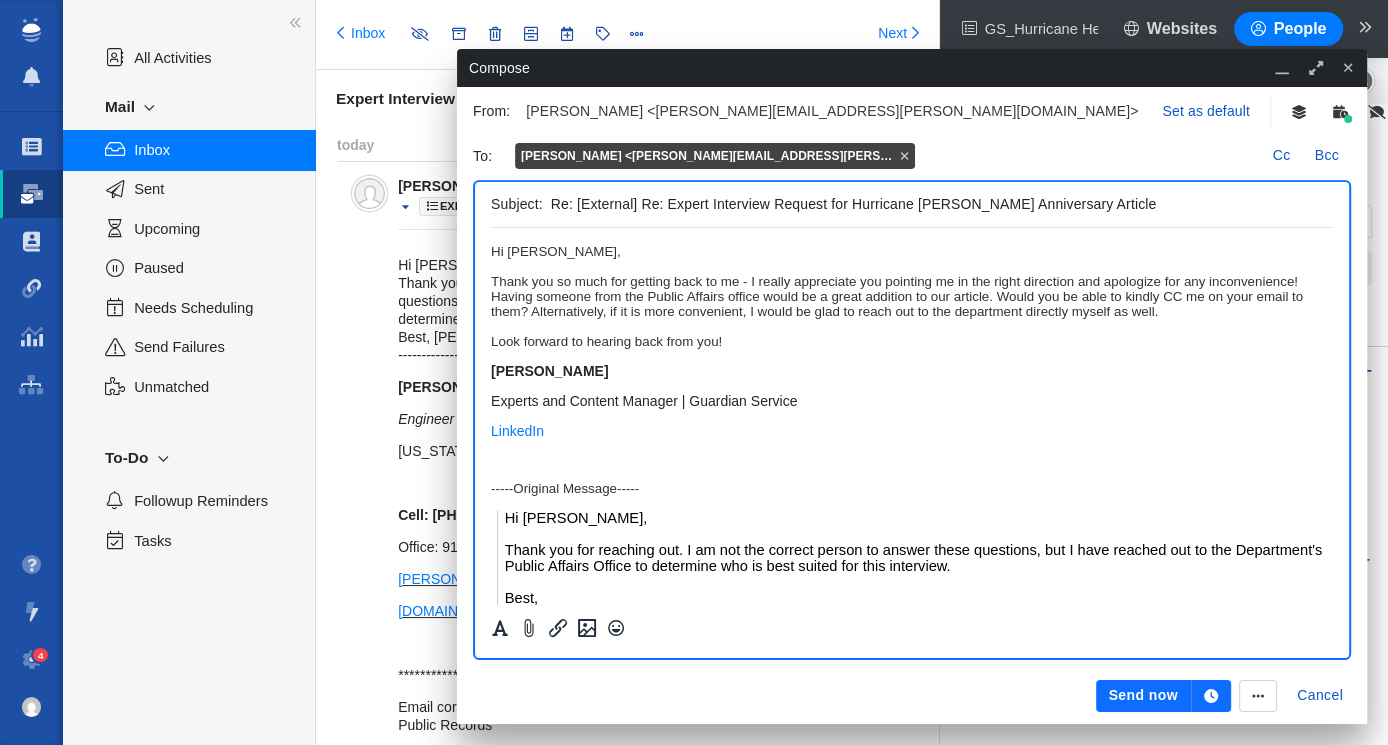click on "Hi [PERSON_NAME],  Thank you so much for getting back to me - I really appreciate you pointing me in the right direction and apologize for any inconvenience! Having someone from the Public Affairs office would be a great addition to our article. Would you be able to kindly CC me on your email to them? Alternatively, if it is more convenient, I would be glad to reach out to the department directly myself as well.  Look forward to hearing back from you!" at bounding box center (912, 296) 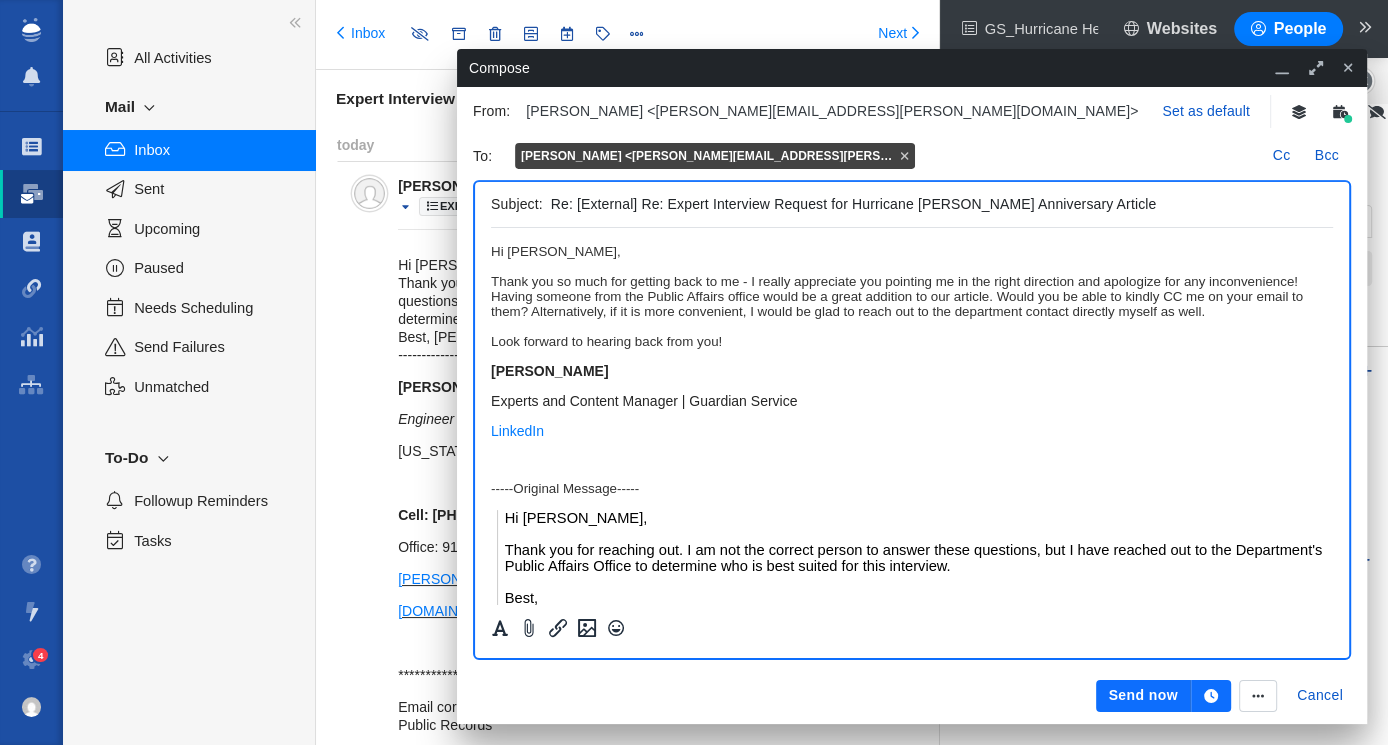 click on "Hi [PERSON_NAME],  Thank you so much for getting back to me - I really appreciate you pointing me in the right direction and apologize for any inconvenience! Having someone from the Public Affairs office would be a great addition to our article. Would you be able to kindly CC me on your email to them? Alternatively, if it is more convenient, I would be glad to reach out to the department contact directly myself as well.  Look forward to hearing back from you!" at bounding box center [912, 296] 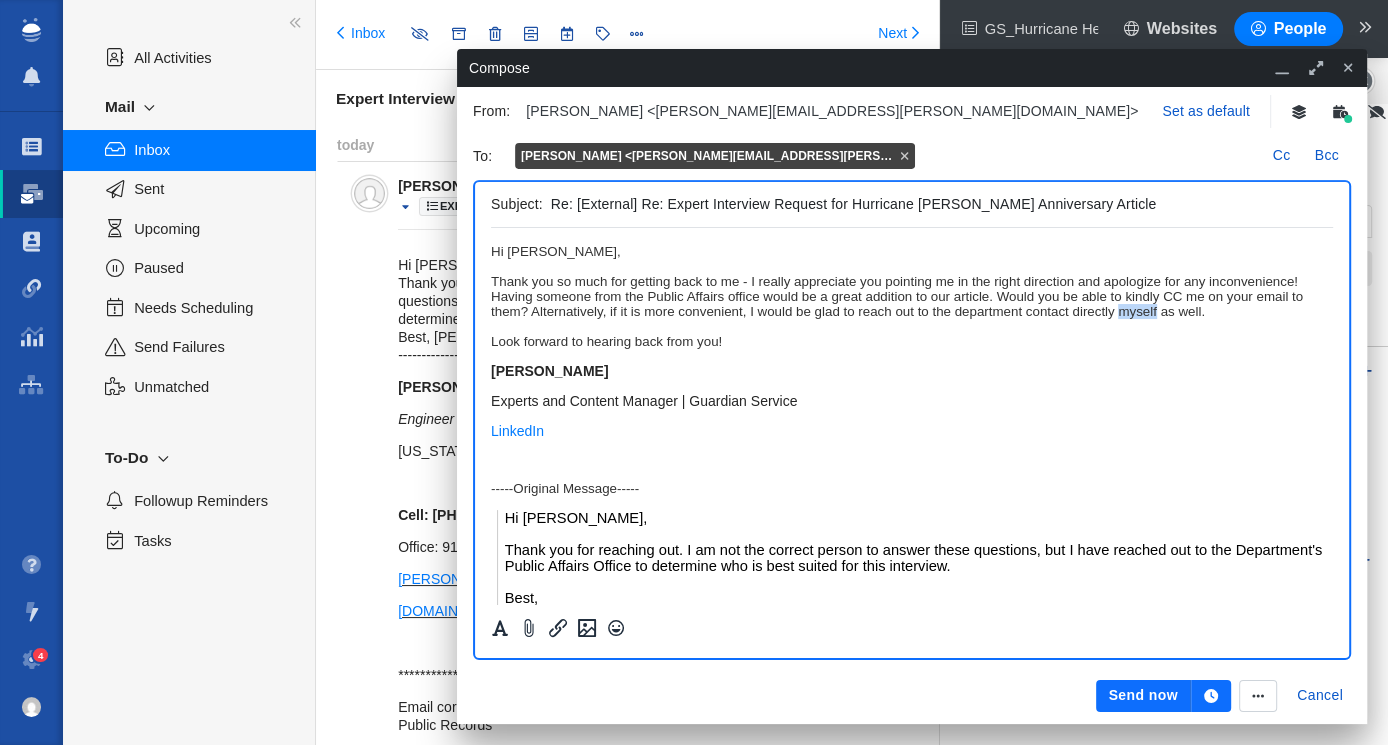 click on "Hi [PERSON_NAME],  Thank you so much for getting back to me - I really appreciate you pointing me in the right direction and apologize for any inconvenience! Having someone from the Public Affairs office would be a great addition to our article. Would you be able to kindly CC me on your email to them? Alternatively, if it is more convenient, I would be glad to reach out to the department contact directly myself as well.  Look forward to hearing back from you!" at bounding box center (912, 296) 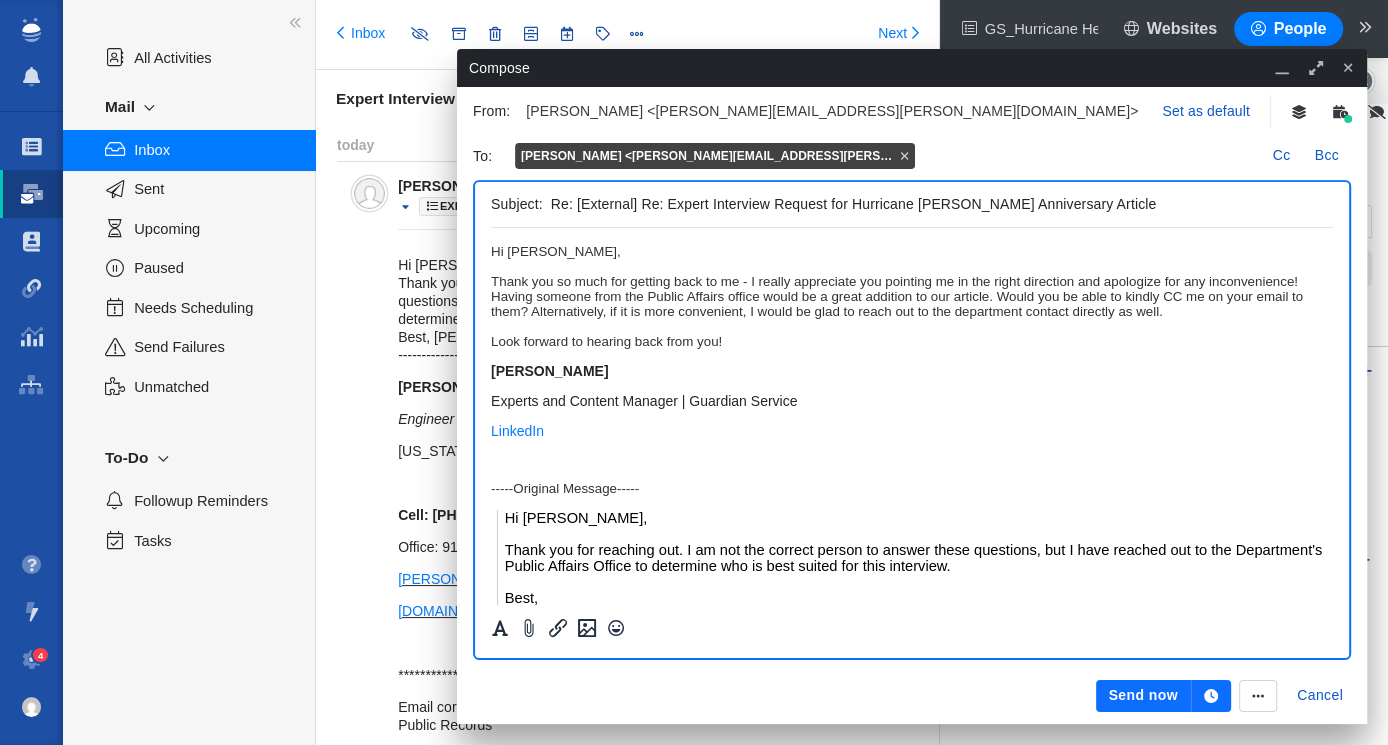 click on "Hi [PERSON_NAME],  Thank you so much for getting back to me - I really appreciate you pointing me in the right direction and apologize for any inconvenience! Having someone from the Public Affairs office would be a great addition to our article. Would you be able to kindly CC me on your email to them? Alternatively, if it is more convenient, I would be glad to reach out to the department contact directly as well.  Look forward to hearing back from you!" at bounding box center [912, 296] 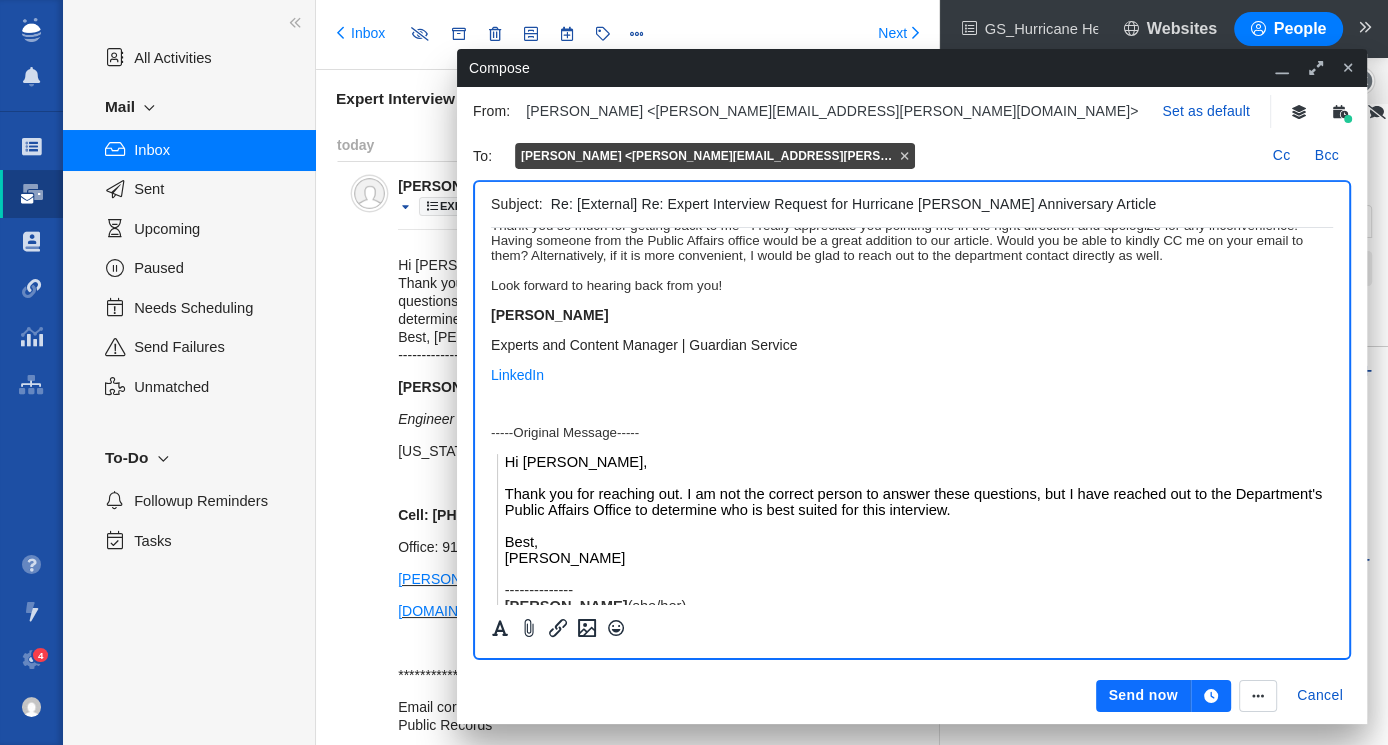 scroll, scrollTop: 0, scrollLeft: 0, axis: both 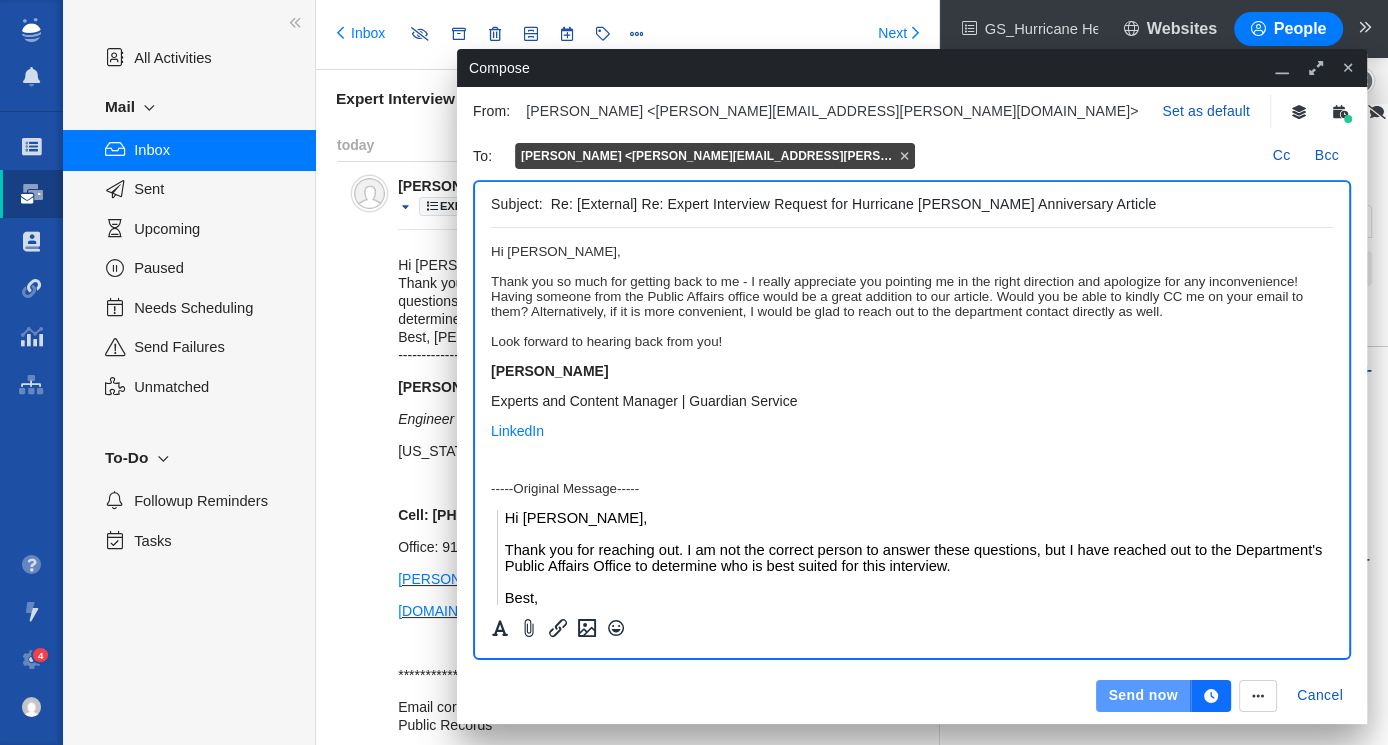 click on "Send now" at bounding box center [1143, 696] 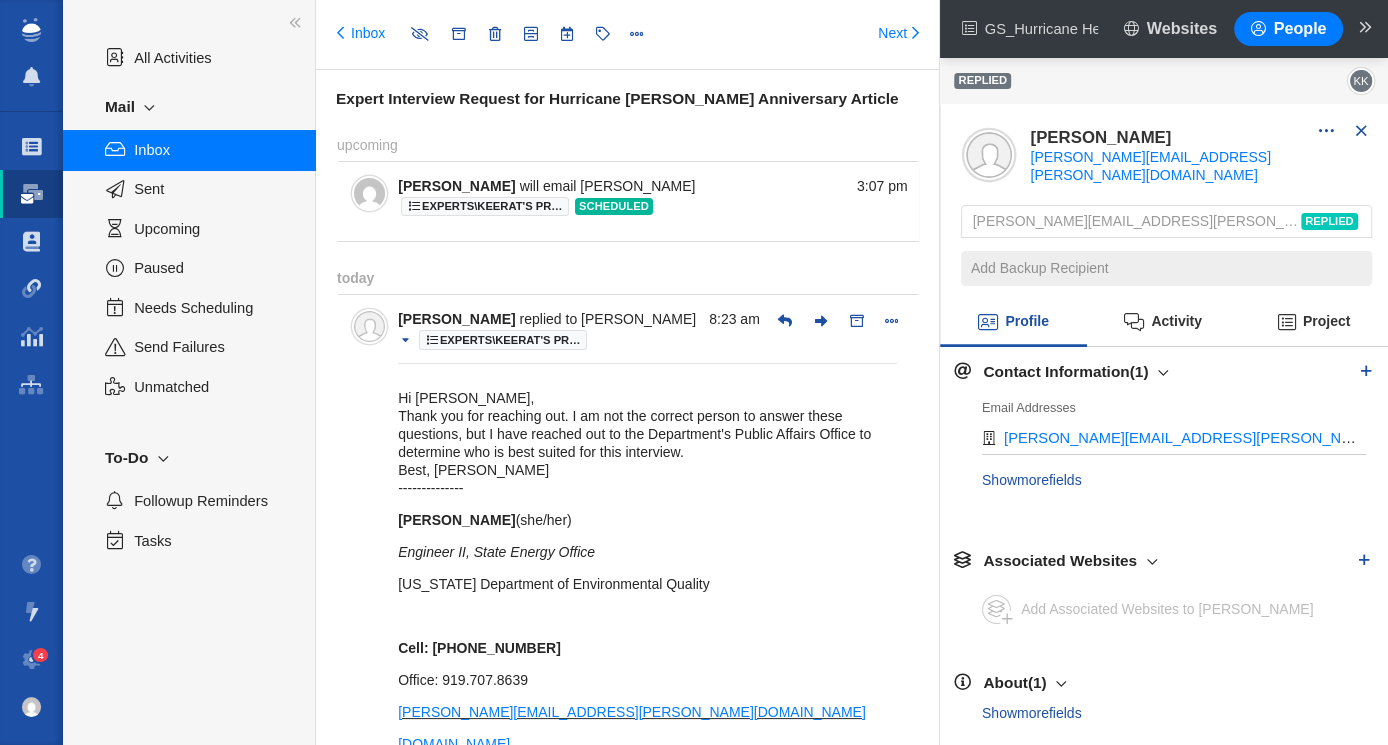 click on "Inbox" at bounding box center [213, 150] 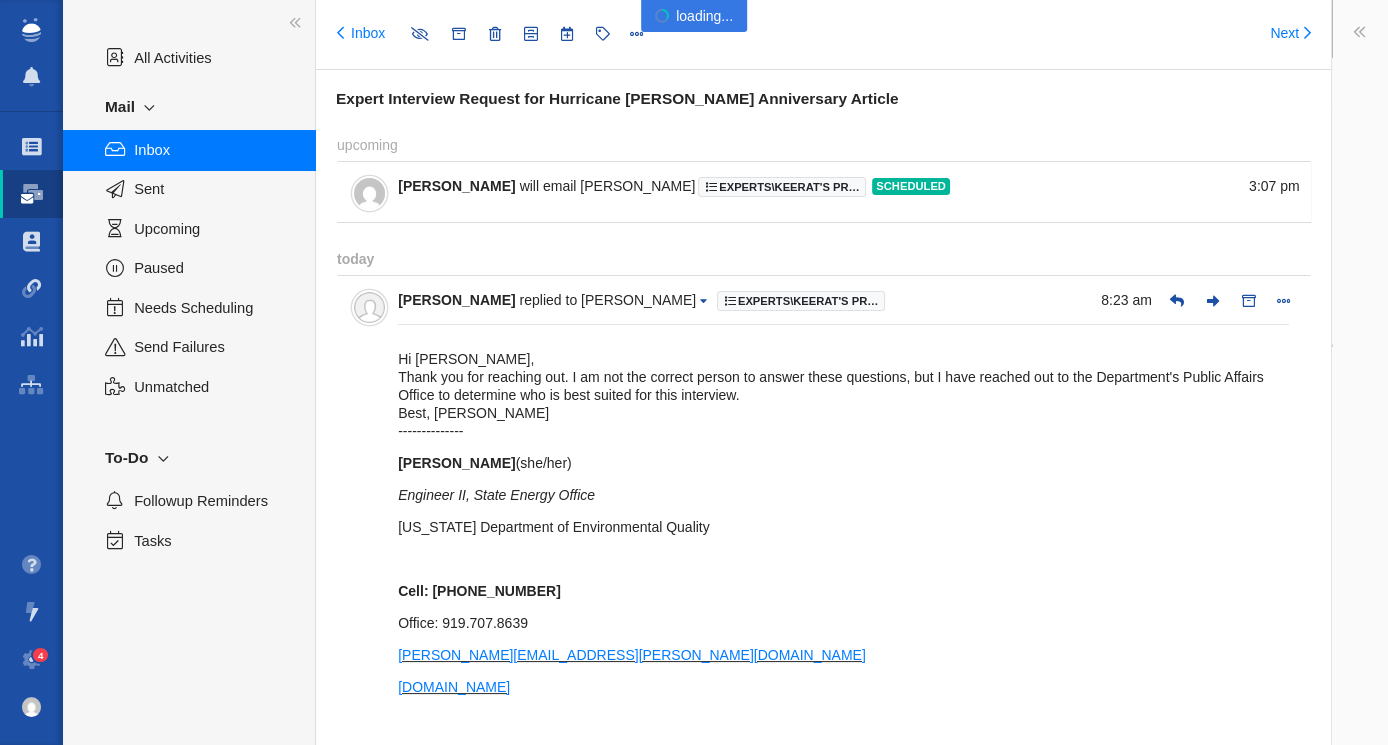 type 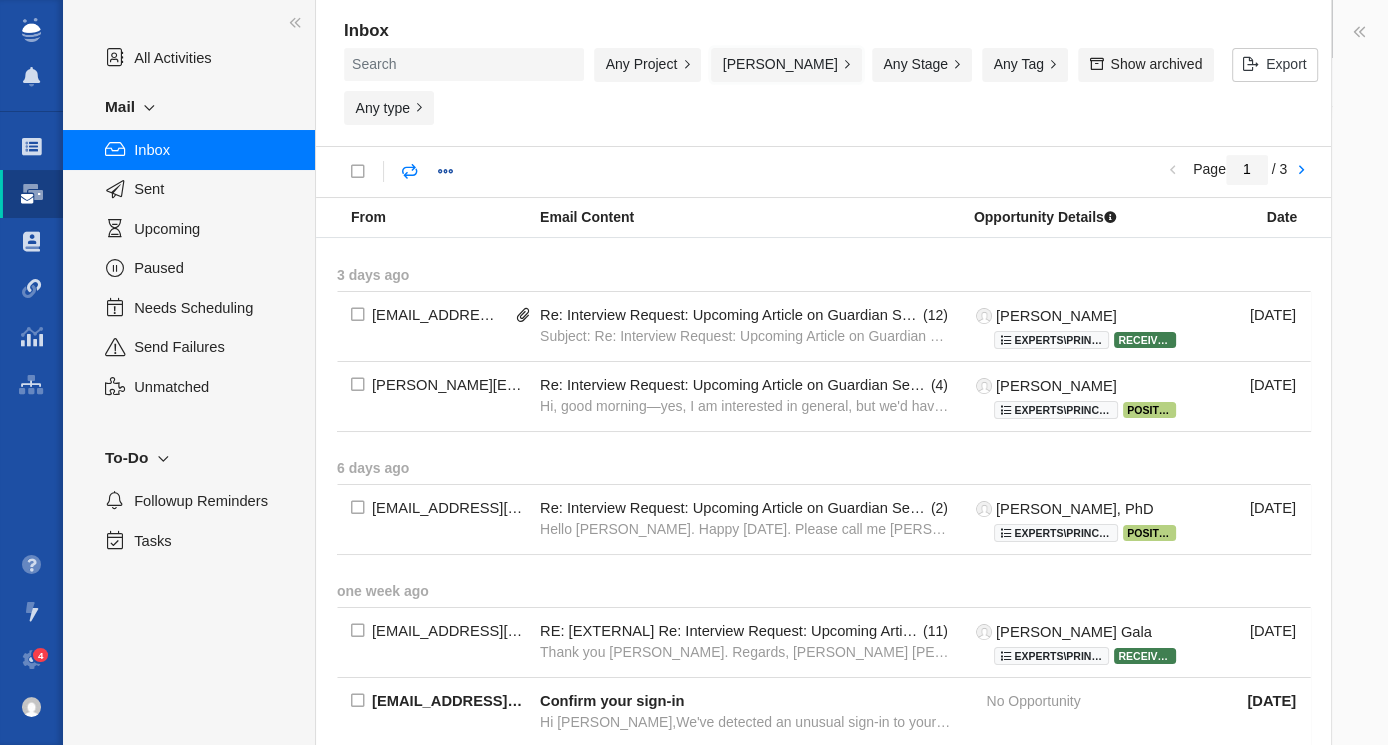 click on "[PERSON_NAME]" at bounding box center (786, 65) 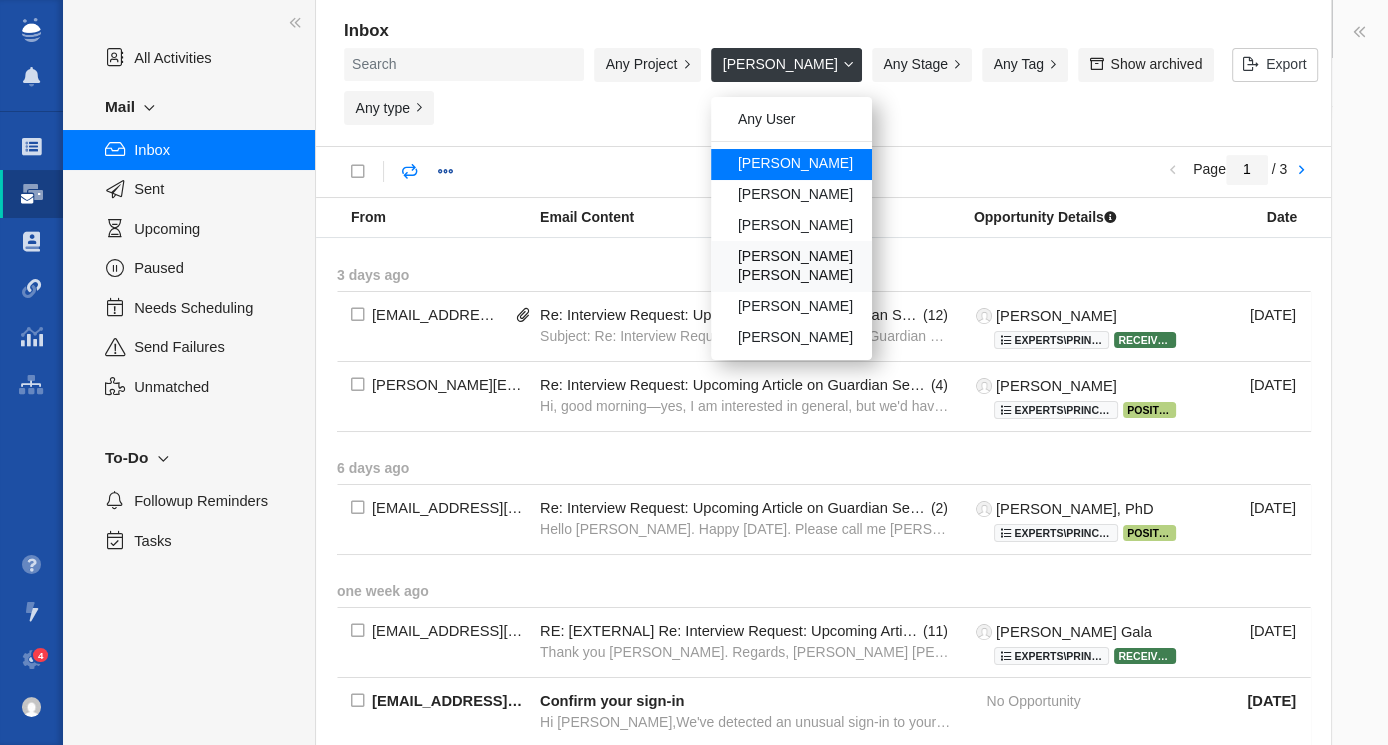 click on "[PERSON_NAME] [PERSON_NAME]" at bounding box center [791, 266] 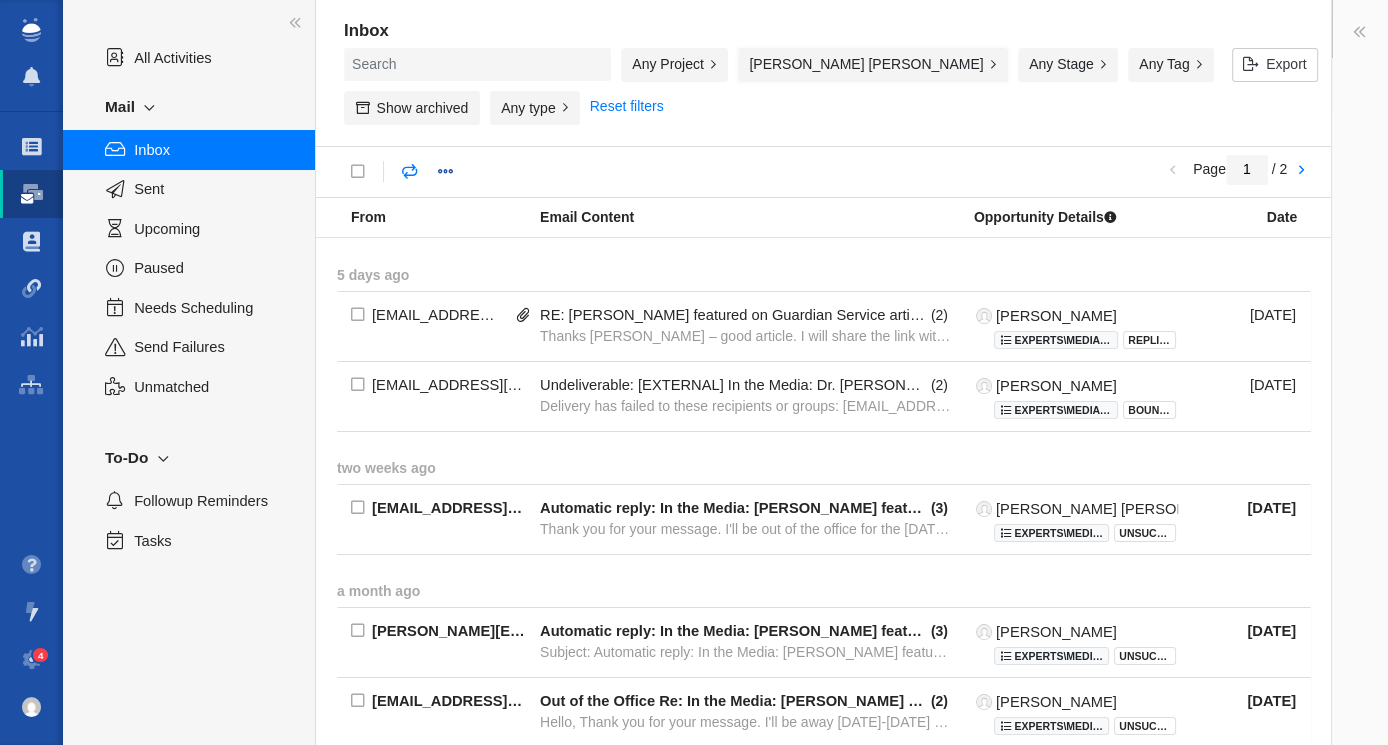 click on "[PERSON_NAME] [PERSON_NAME]" at bounding box center [873, 65] 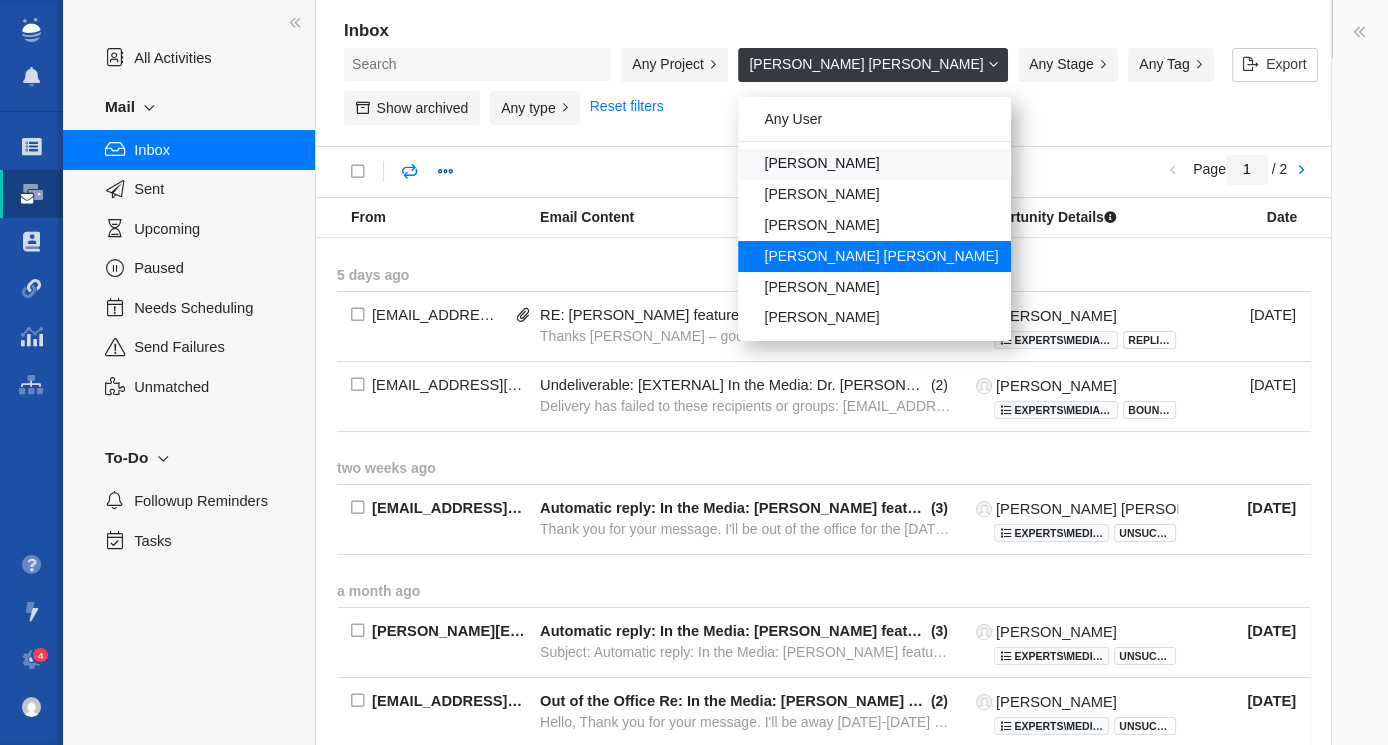 click on "[PERSON_NAME]" at bounding box center (874, 164) 